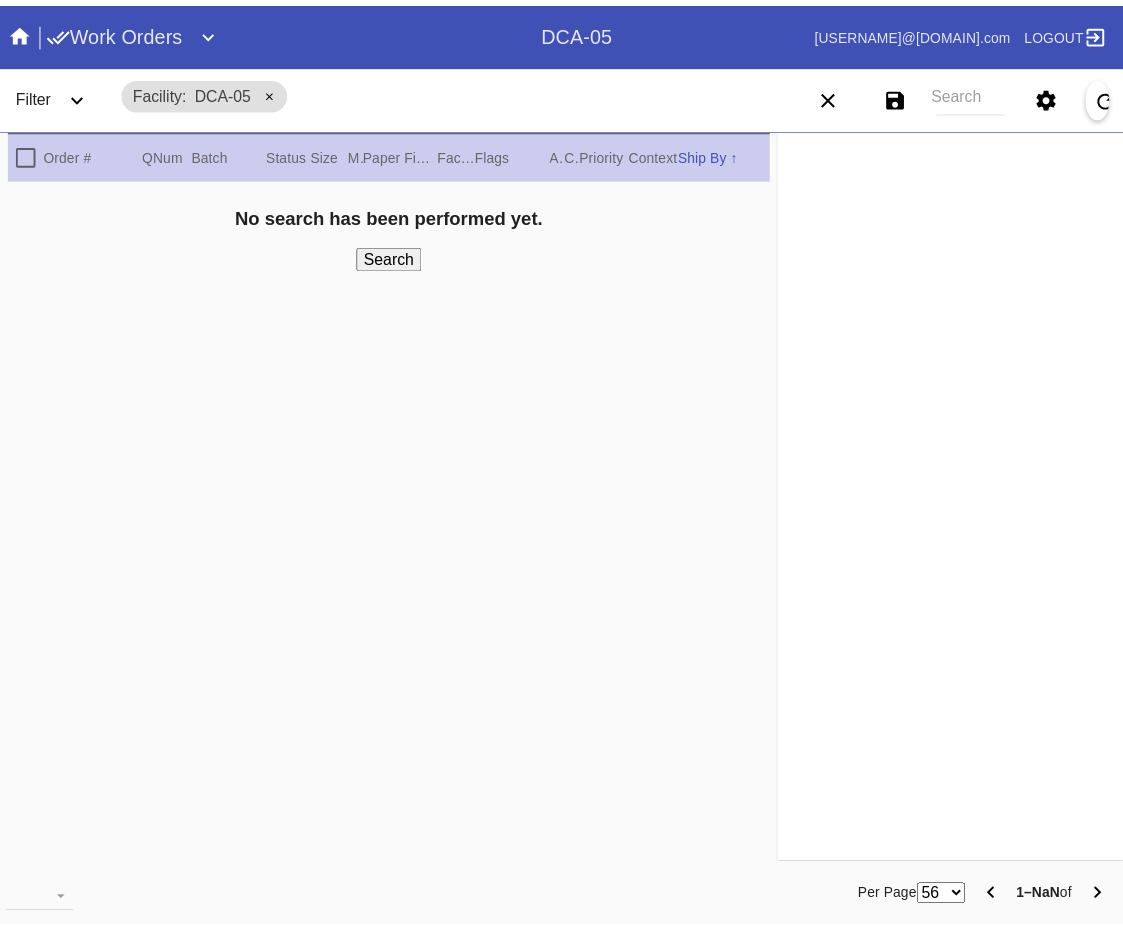 scroll, scrollTop: 0, scrollLeft: 0, axis: both 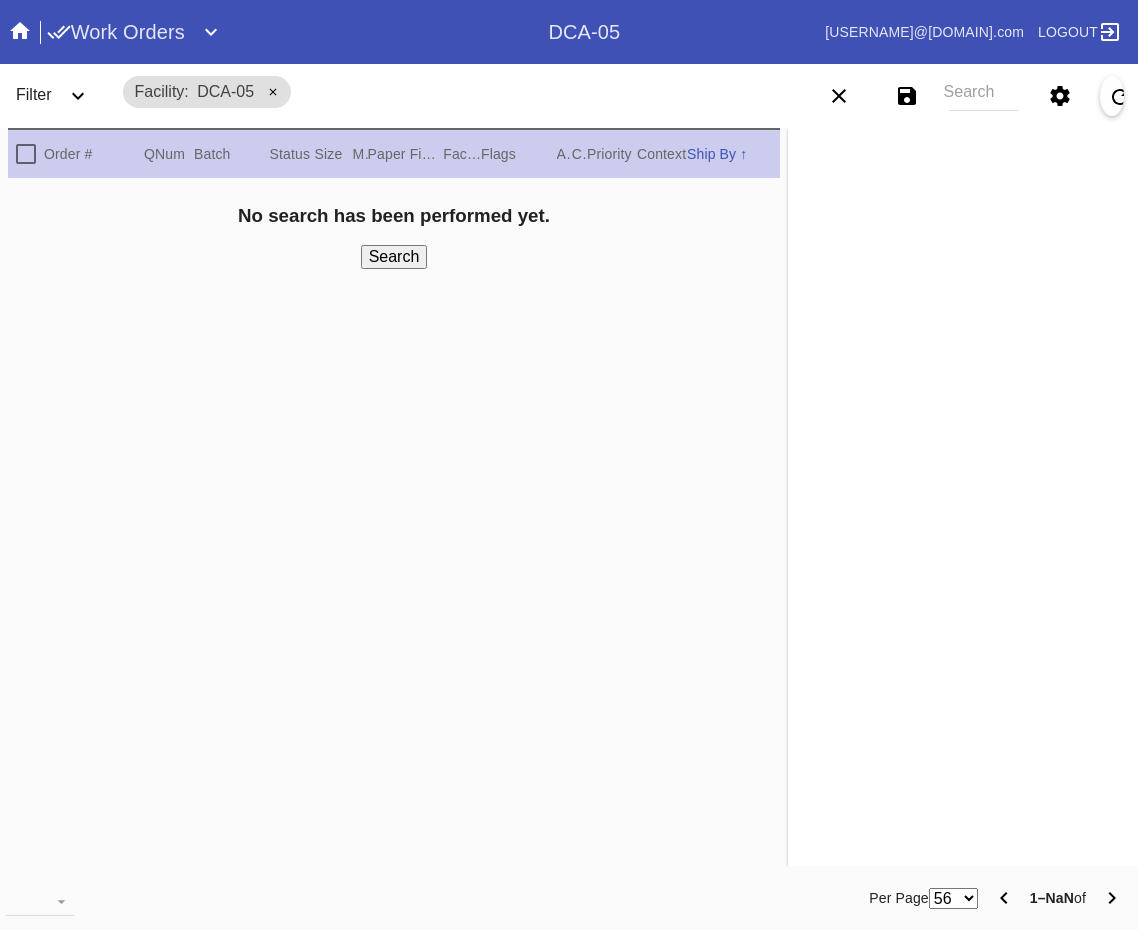 click on "Work Orders" at bounding box center (116, 32) 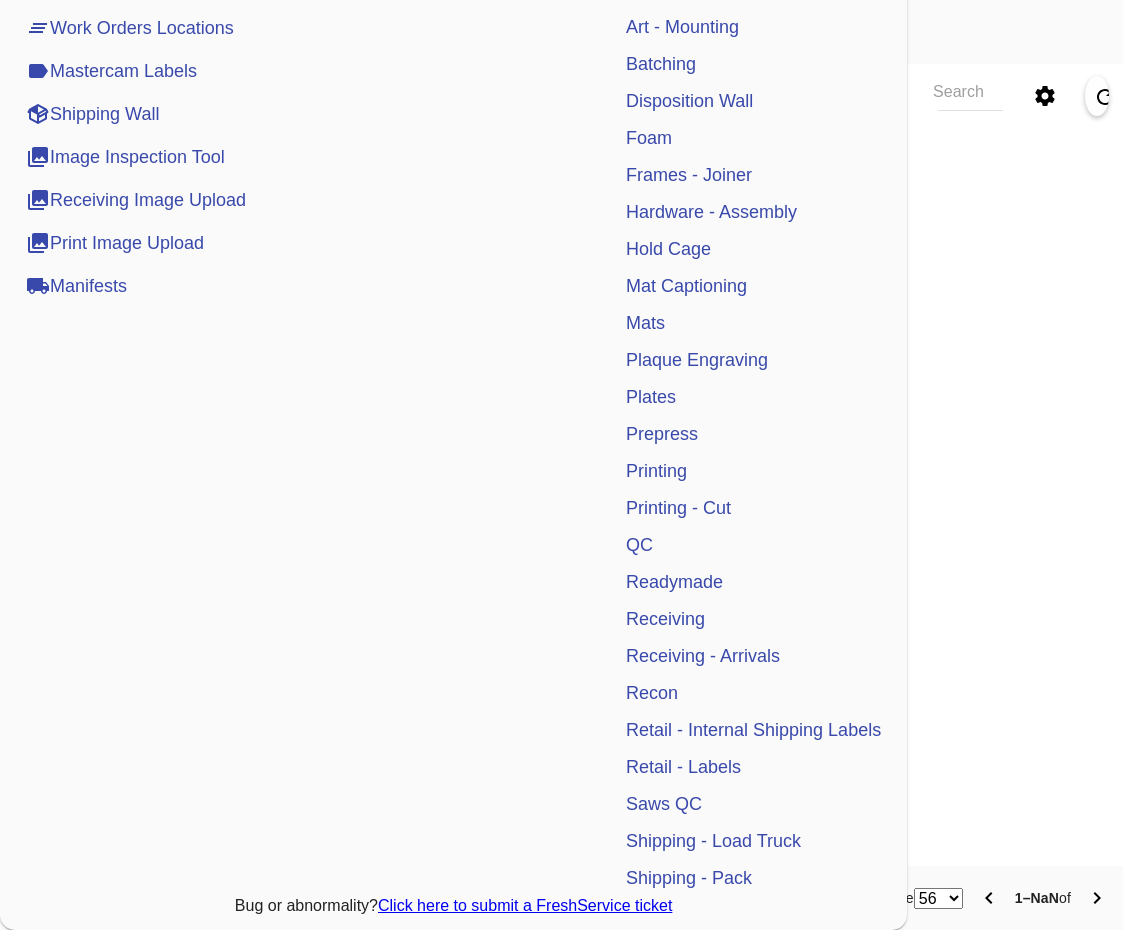 scroll, scrollTop: 377, scrollLeft: 0, axis: vertical 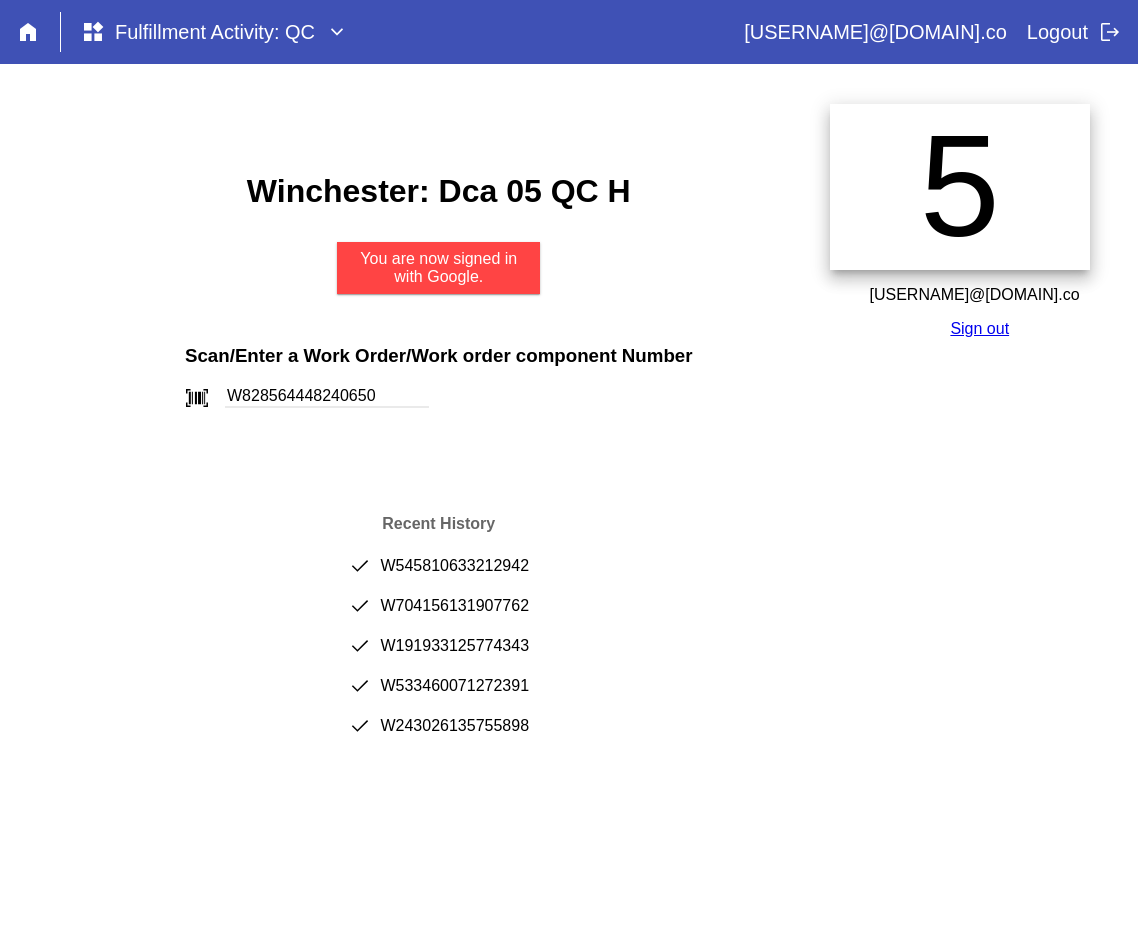 type on "W828564448240650" 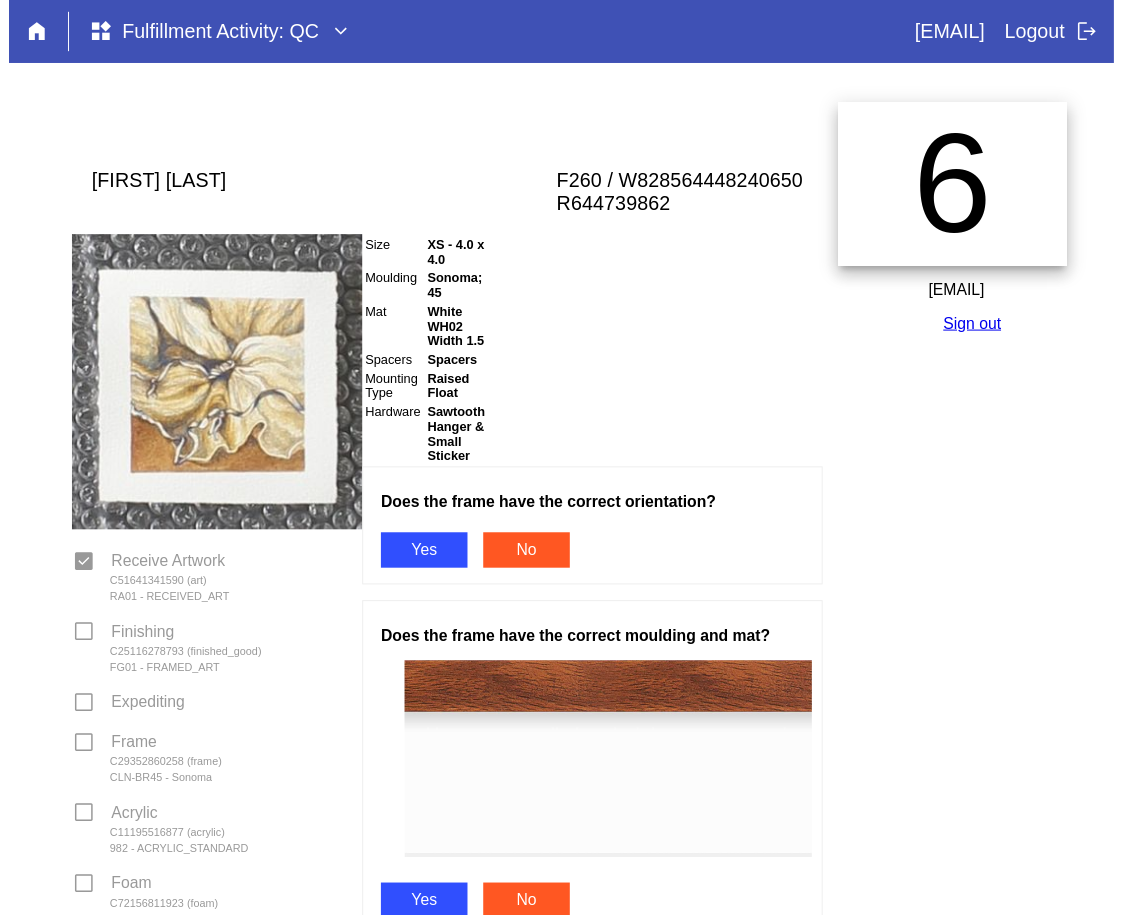 scroll, scrollTop: 0, scrollLeft: 0, axis: both 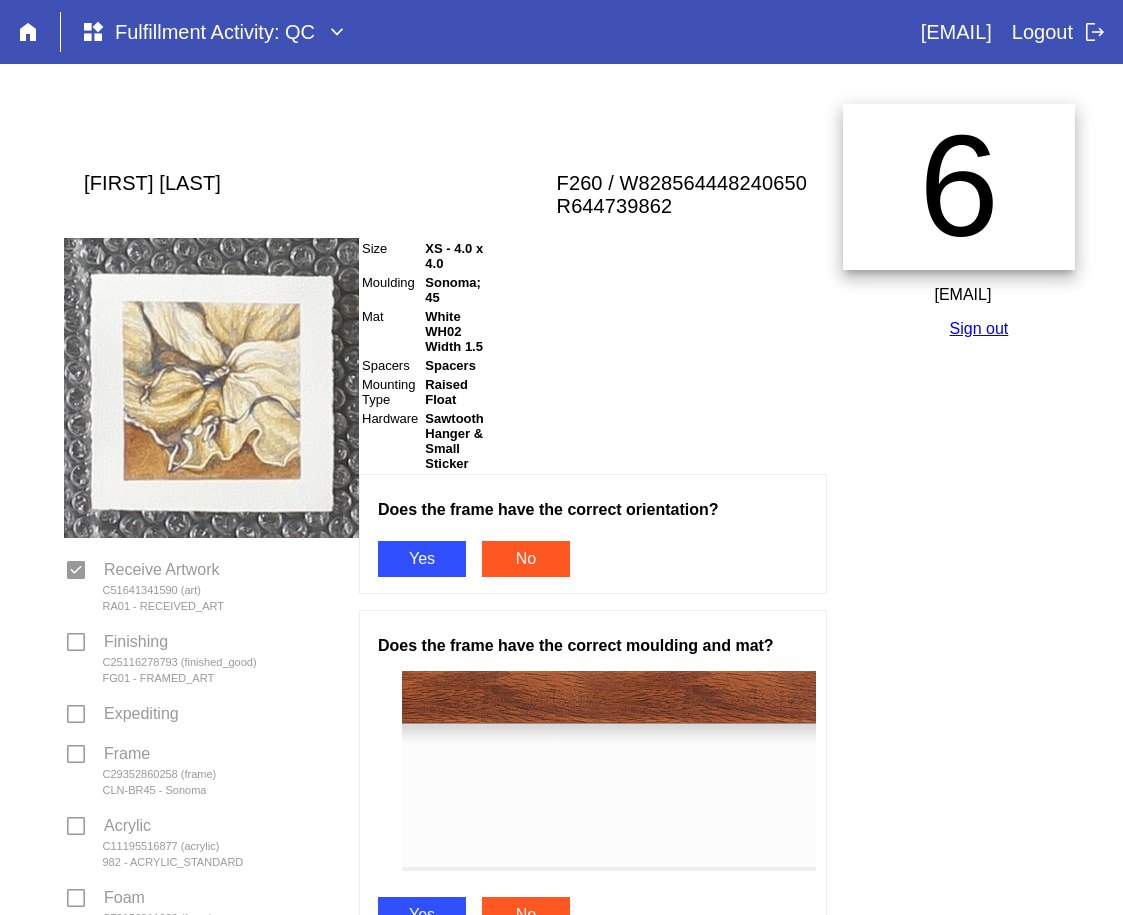 click on "Yes" at bounding box center [422, 559] 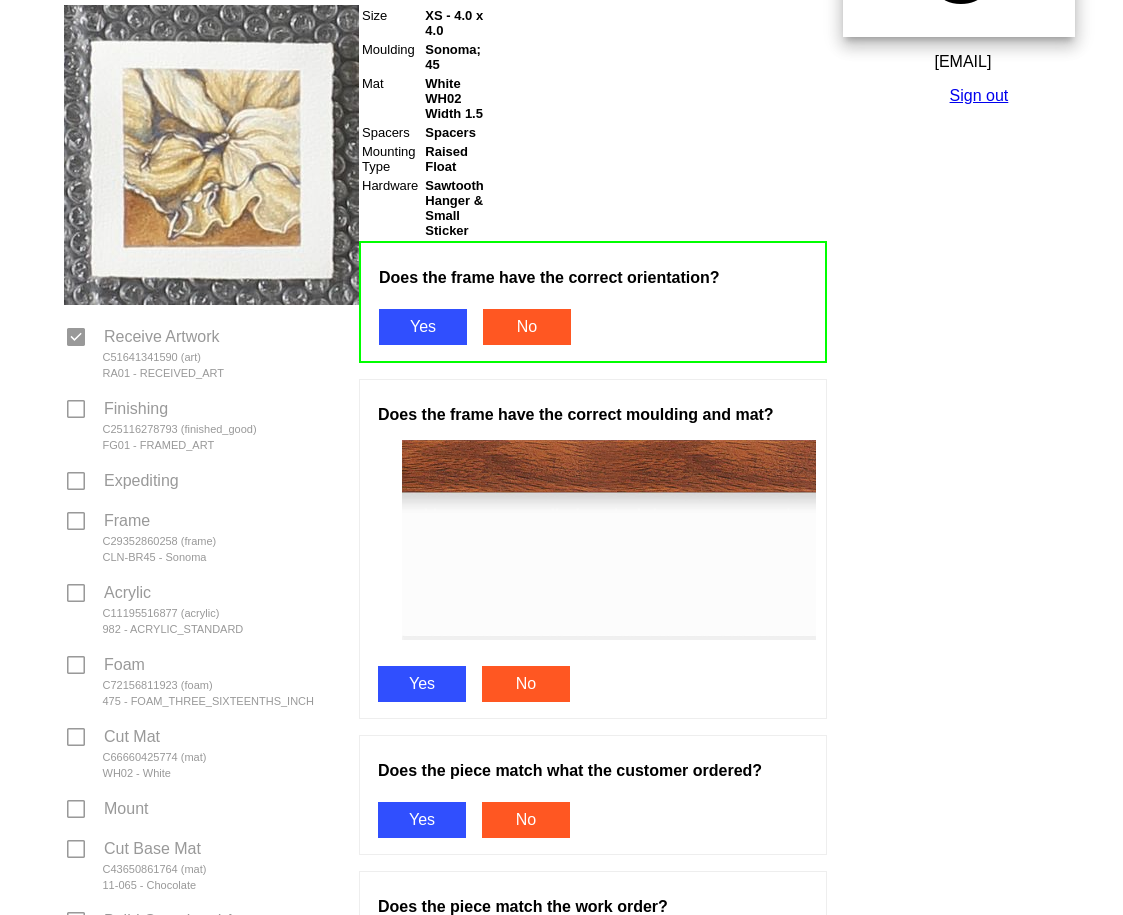 scroll, scrollTop: 400, scrollLeft: 0, axis: vertical 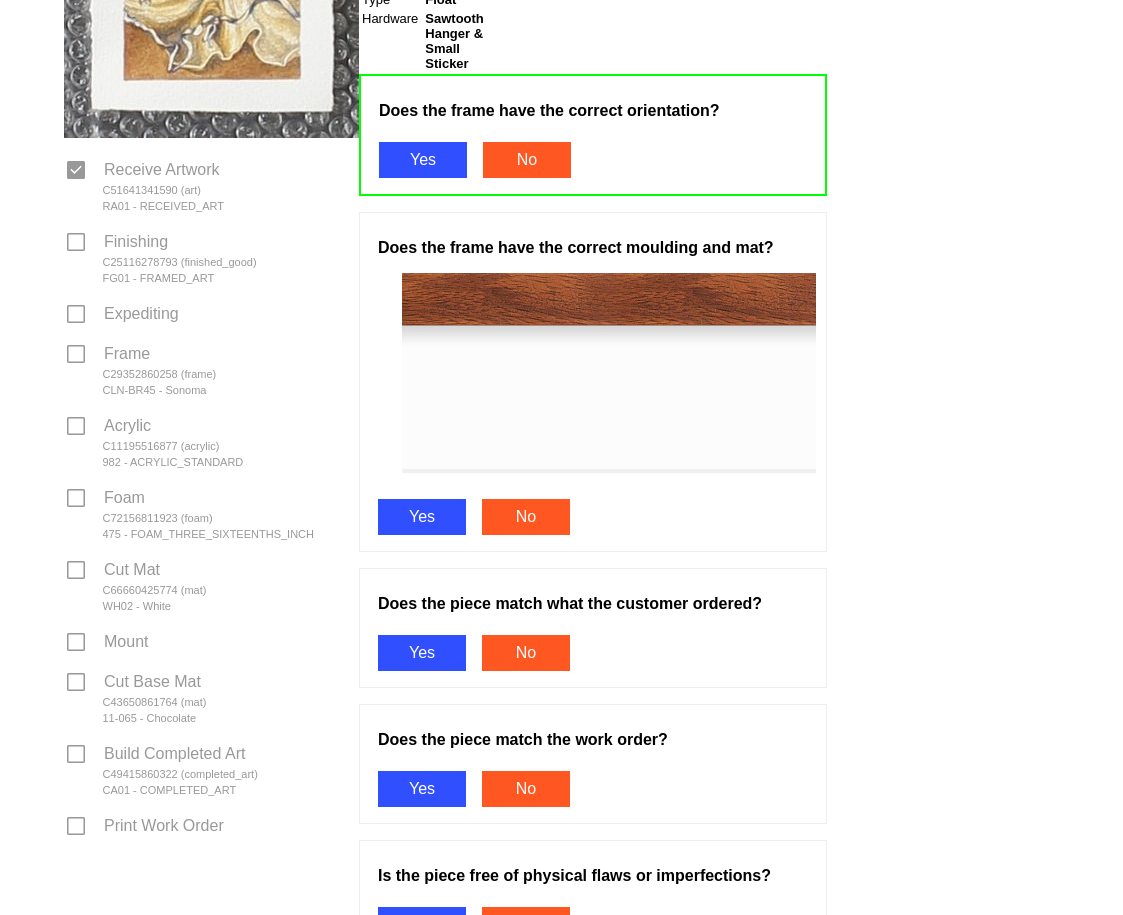 click on "Yes" at bounding box center [422, 517] 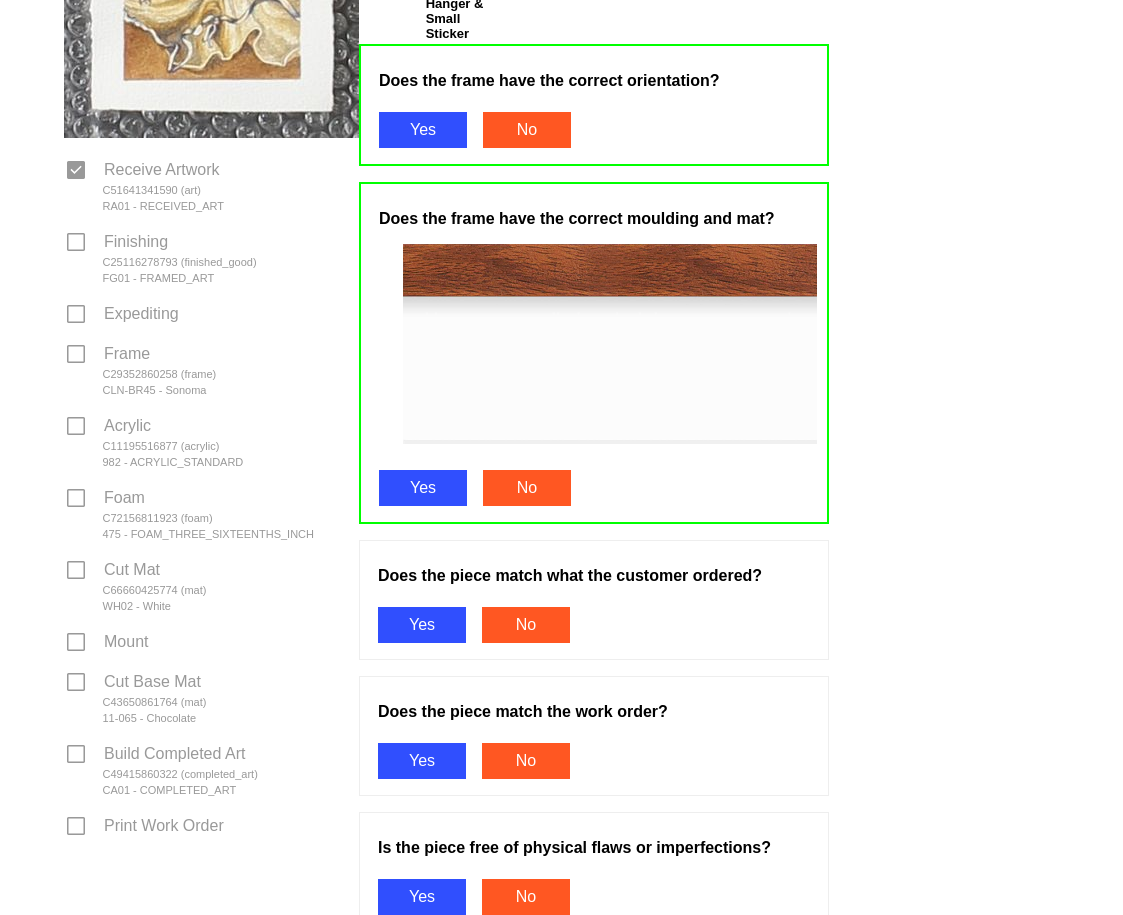 click on "Yes" at bounding box center (422, 625) 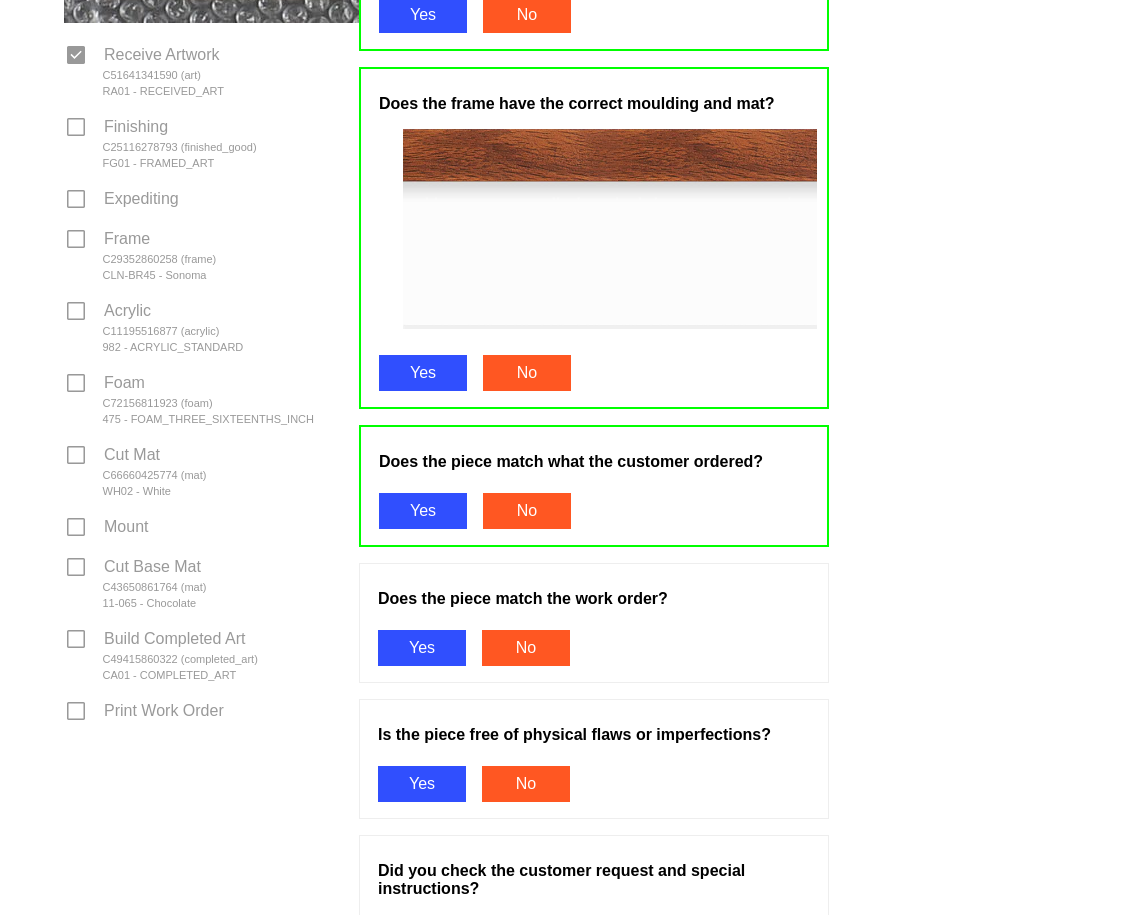 scroll, scrollTop: 600, scrollLeft: 0, axis: vertical 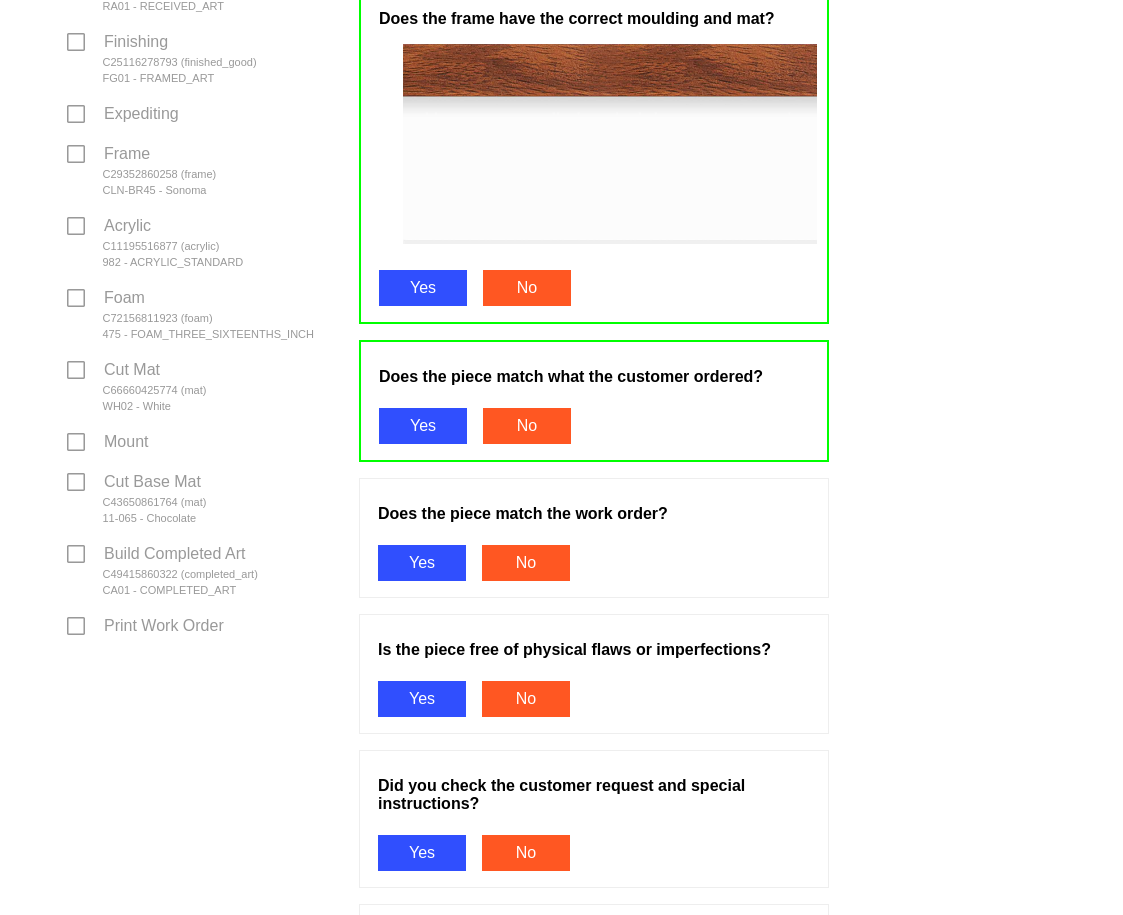 click on "Does the piece match the work order? Yes No" at bounding box center (594, 538) 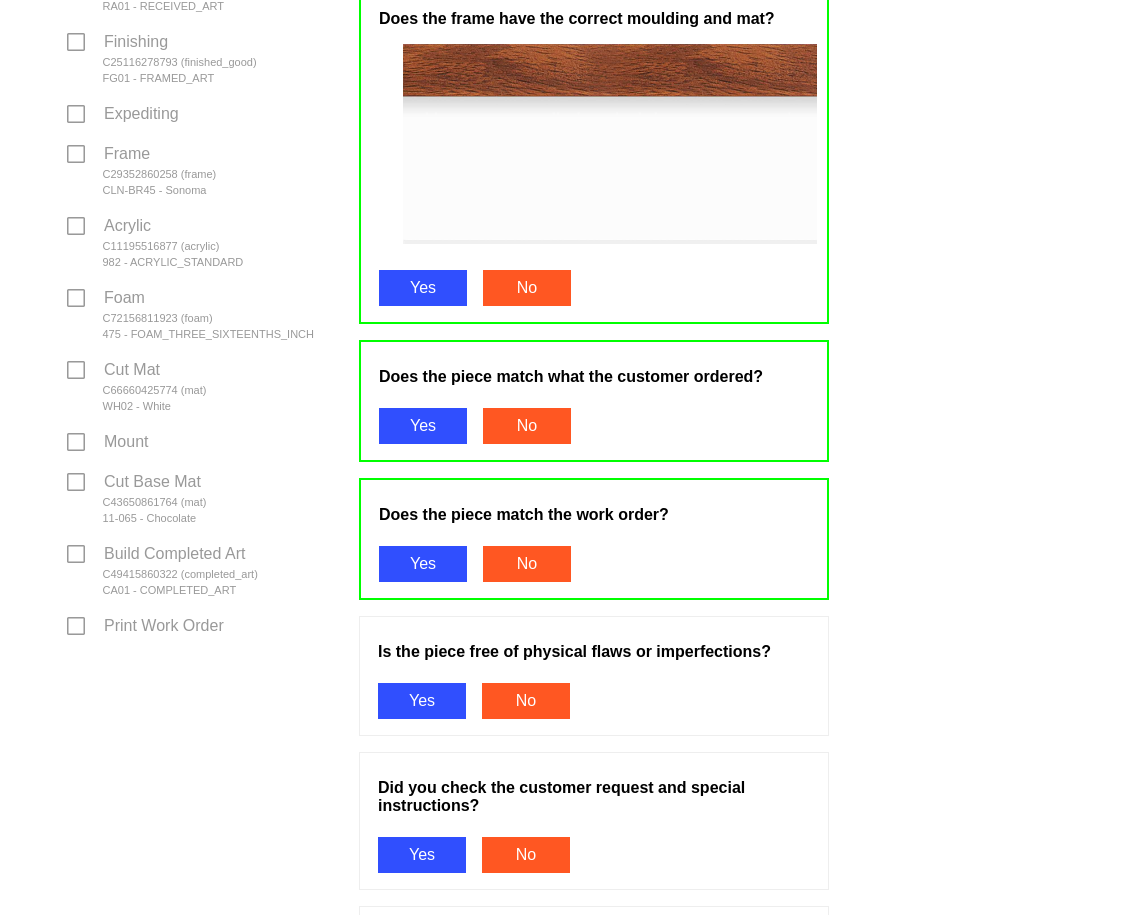 click on "Yes" at bounding box center (422, 701) 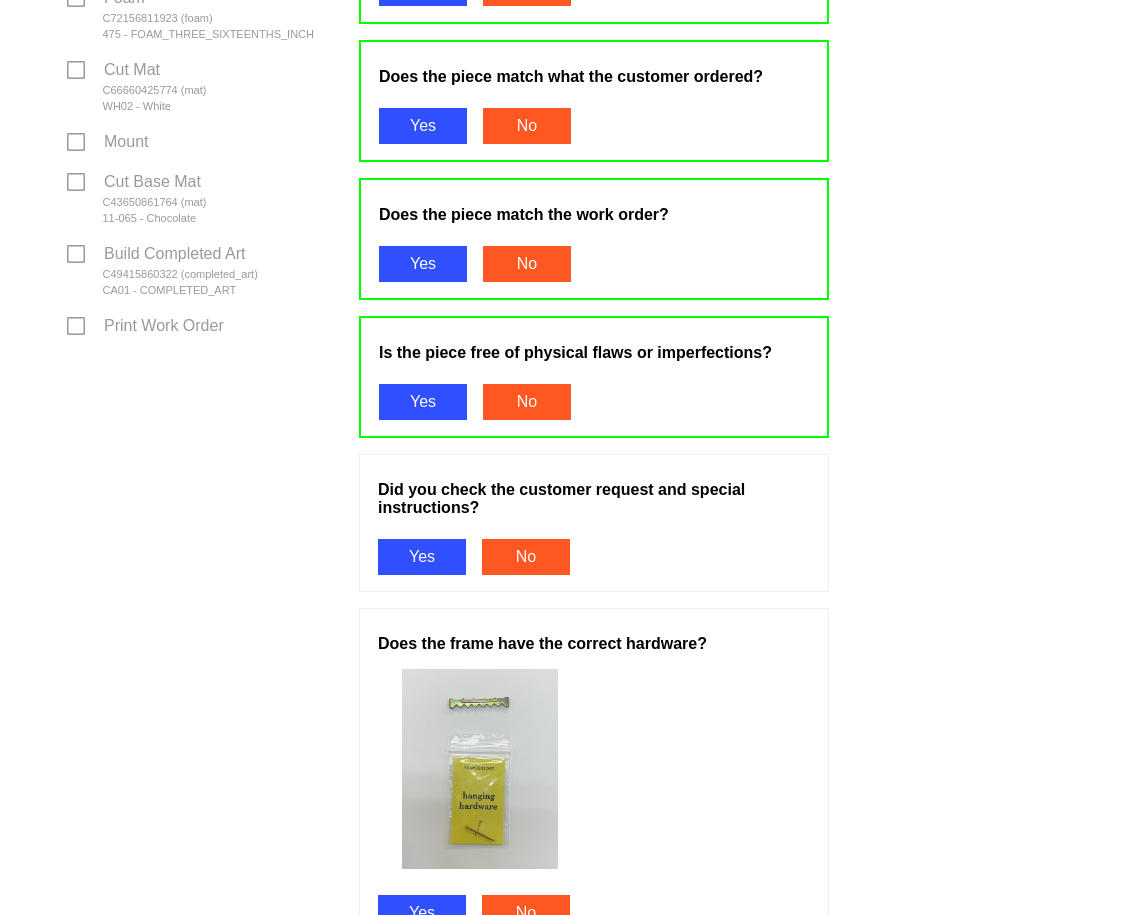 click on "Yes" at bounding box center (422, 557) 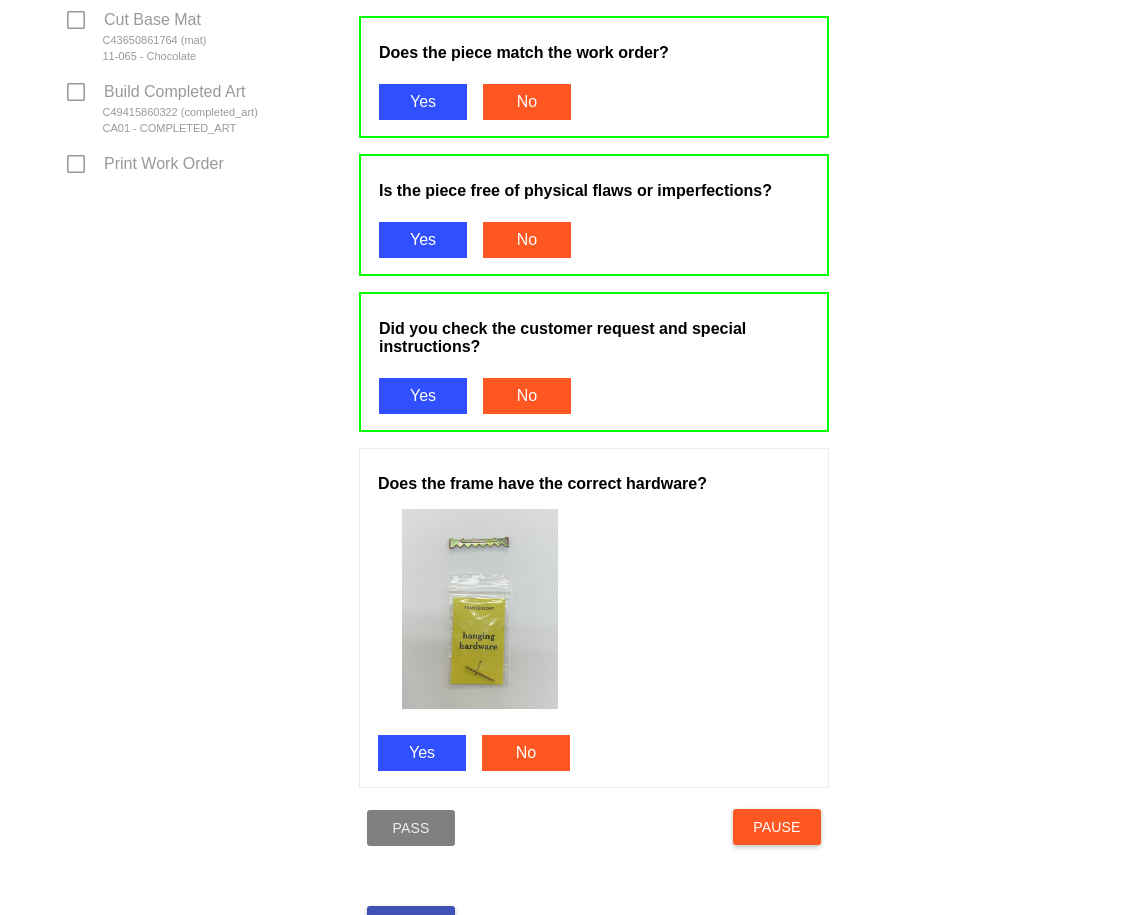 scroll, scrollTop: 1199, scrollLeft: 0, axis: vertical 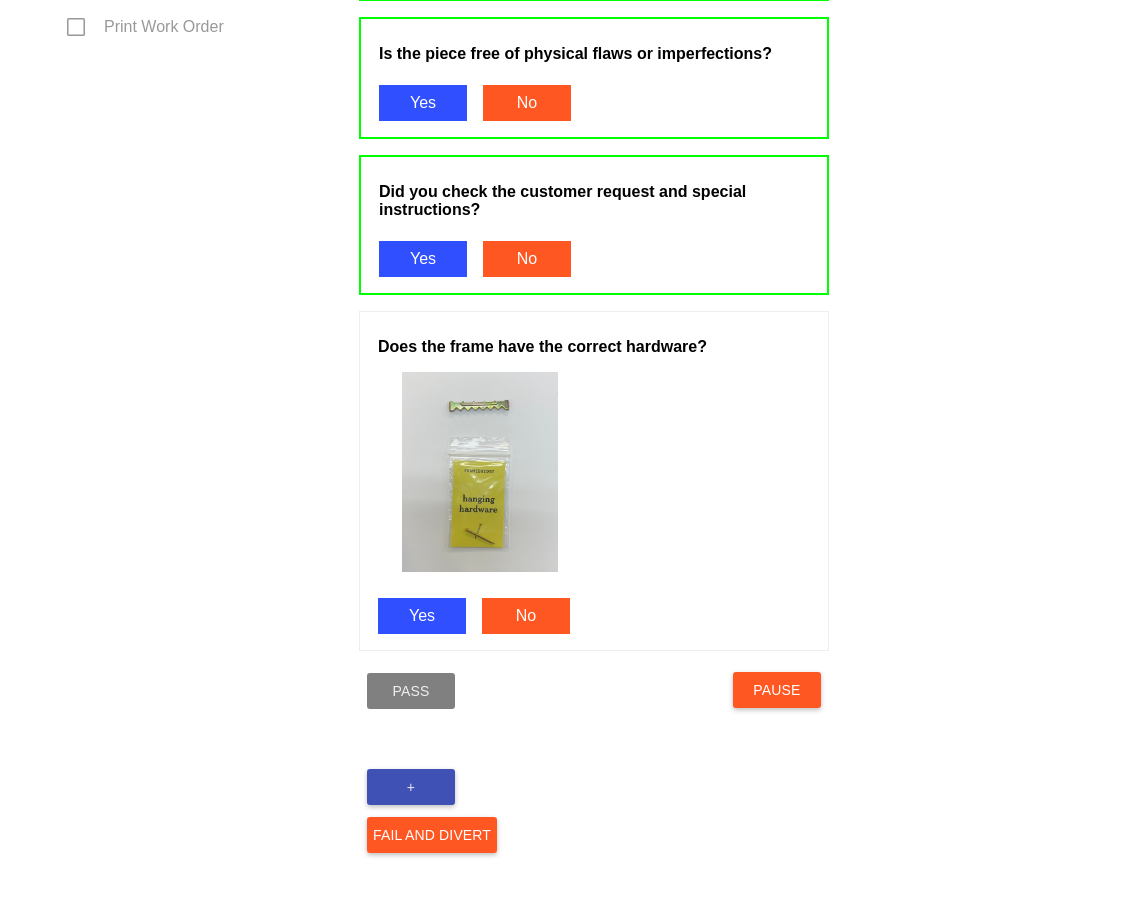 click on "Yes" at bounding box center [422, 616] 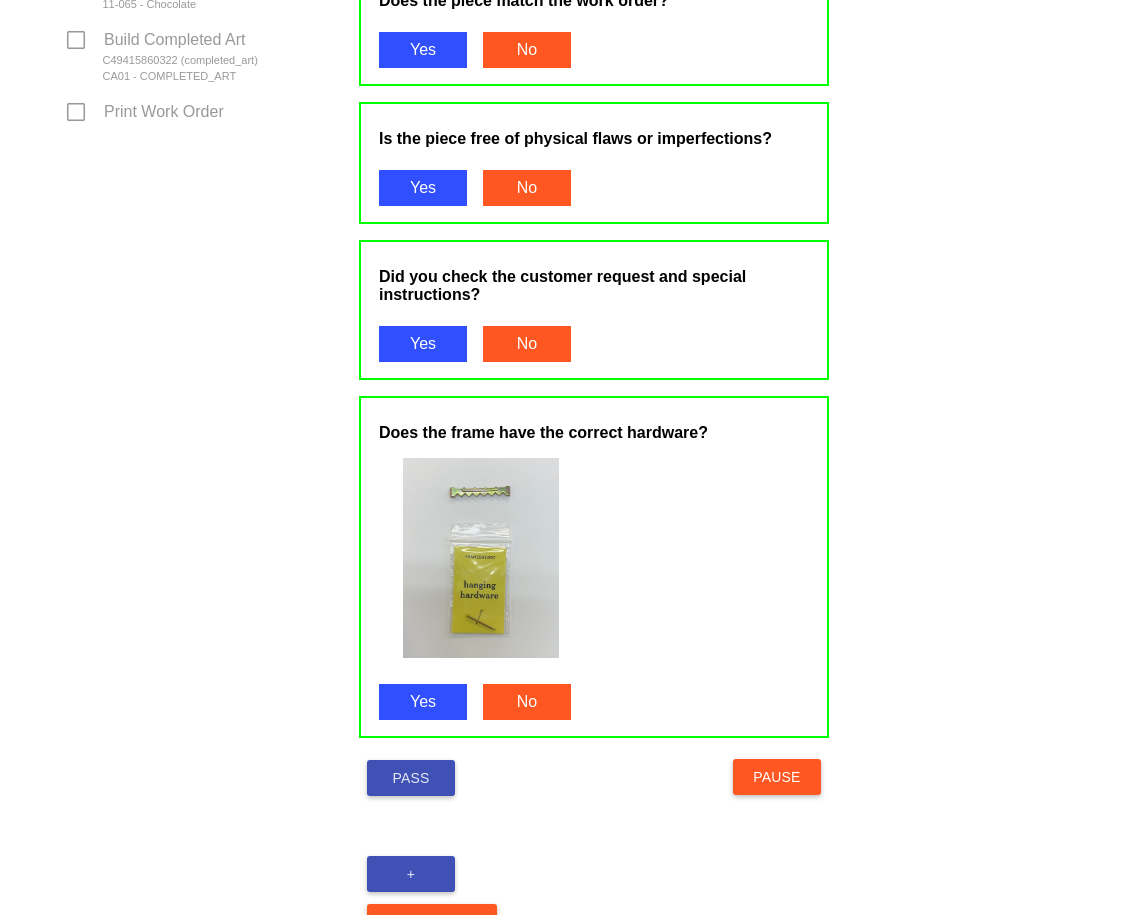 scroll, scrollTop: 999, scrollLeft: 0, axis: vertical 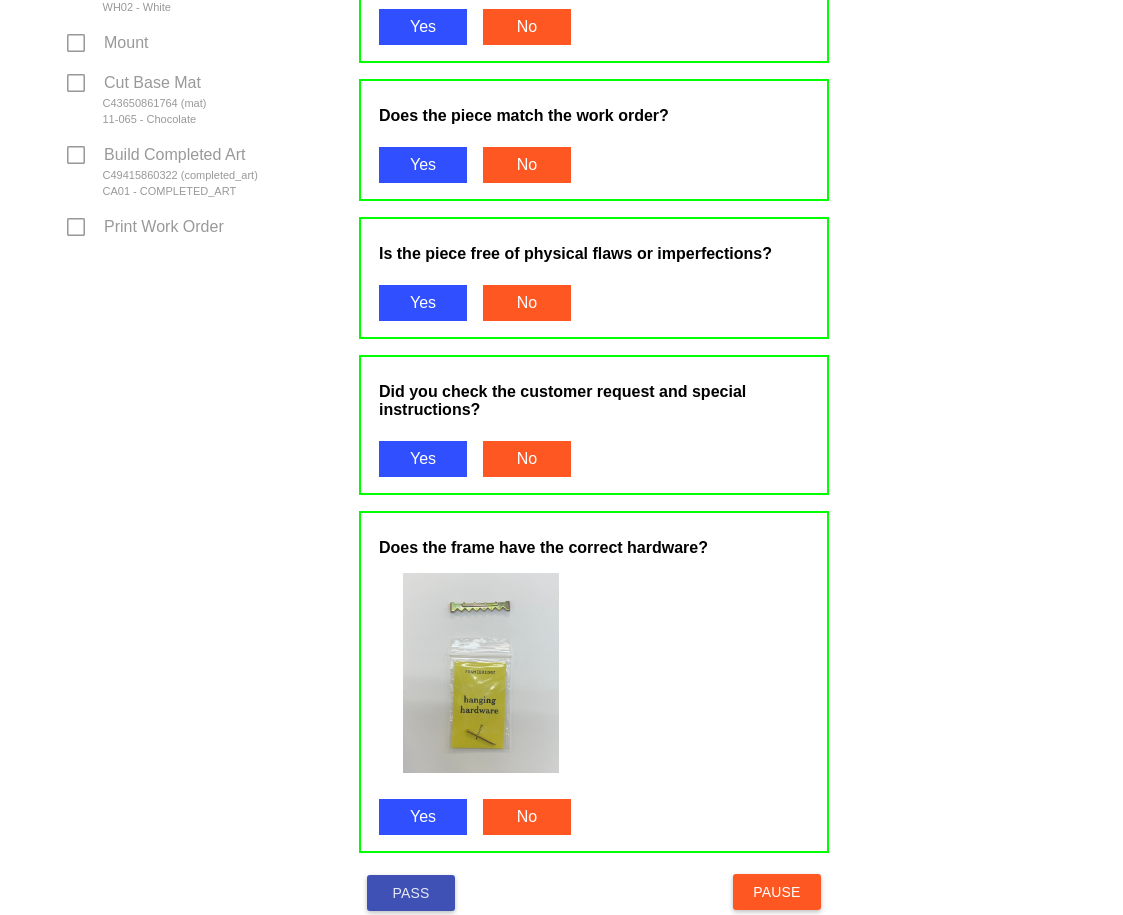 click on "Is the piece free of physical flaws or imperfections? Yes No" at bounding box center (594, 278) 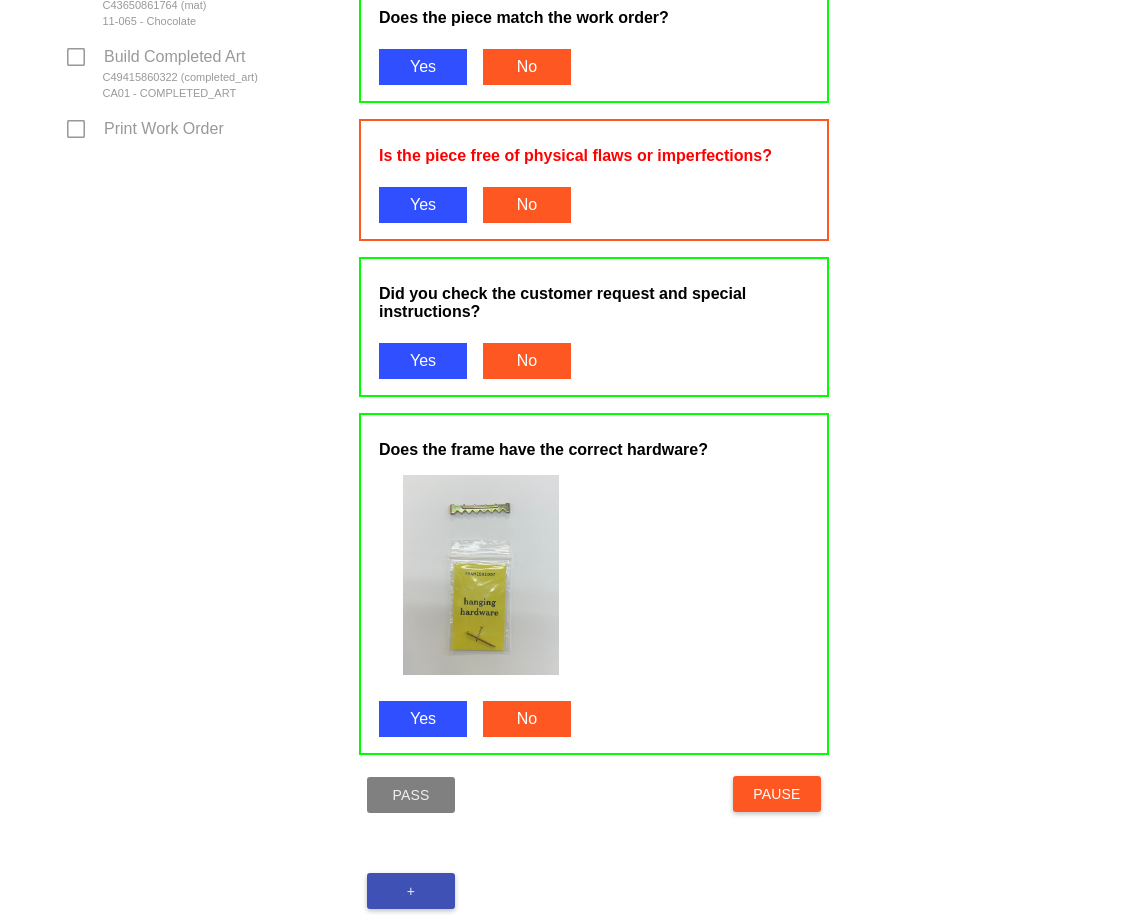 scroll, scrollTop: 1201, scrollLeft: 0, axis: vertical 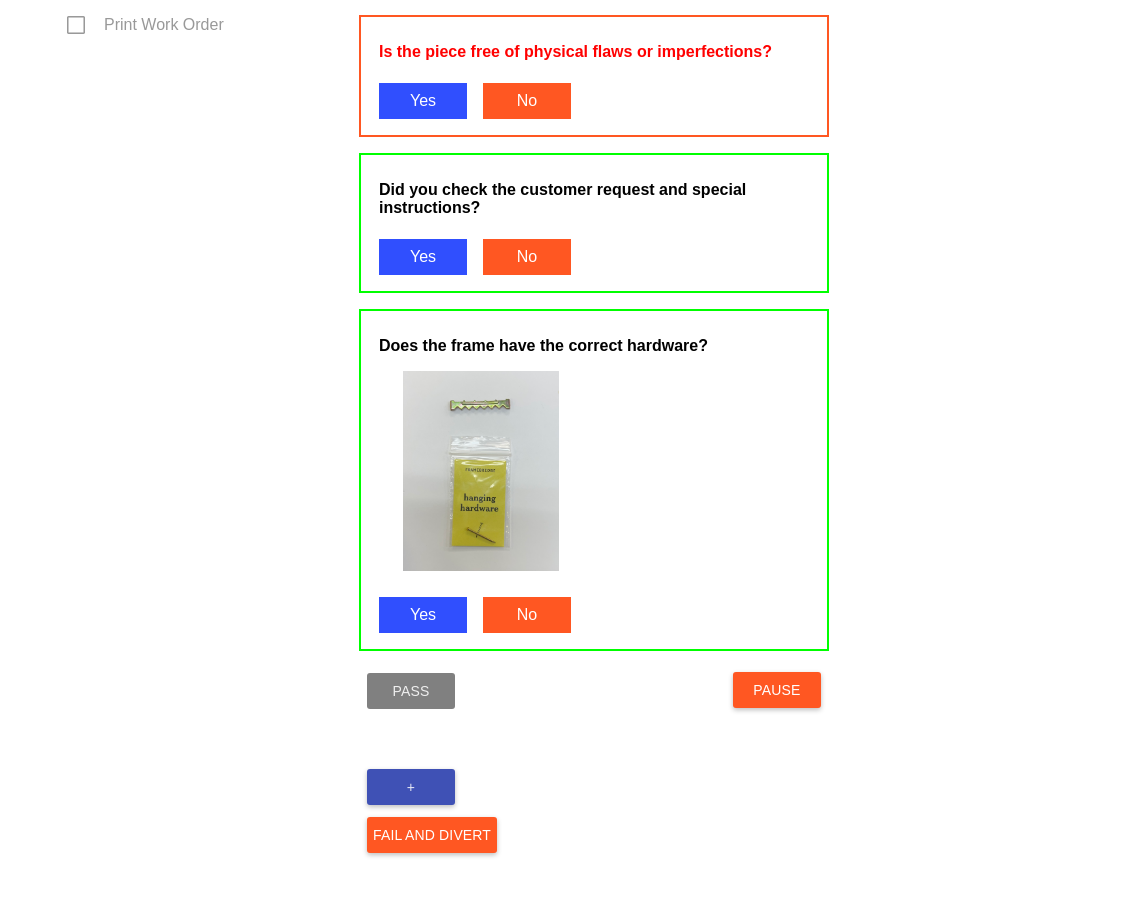 click on "+" at bounding box center [411, 787] 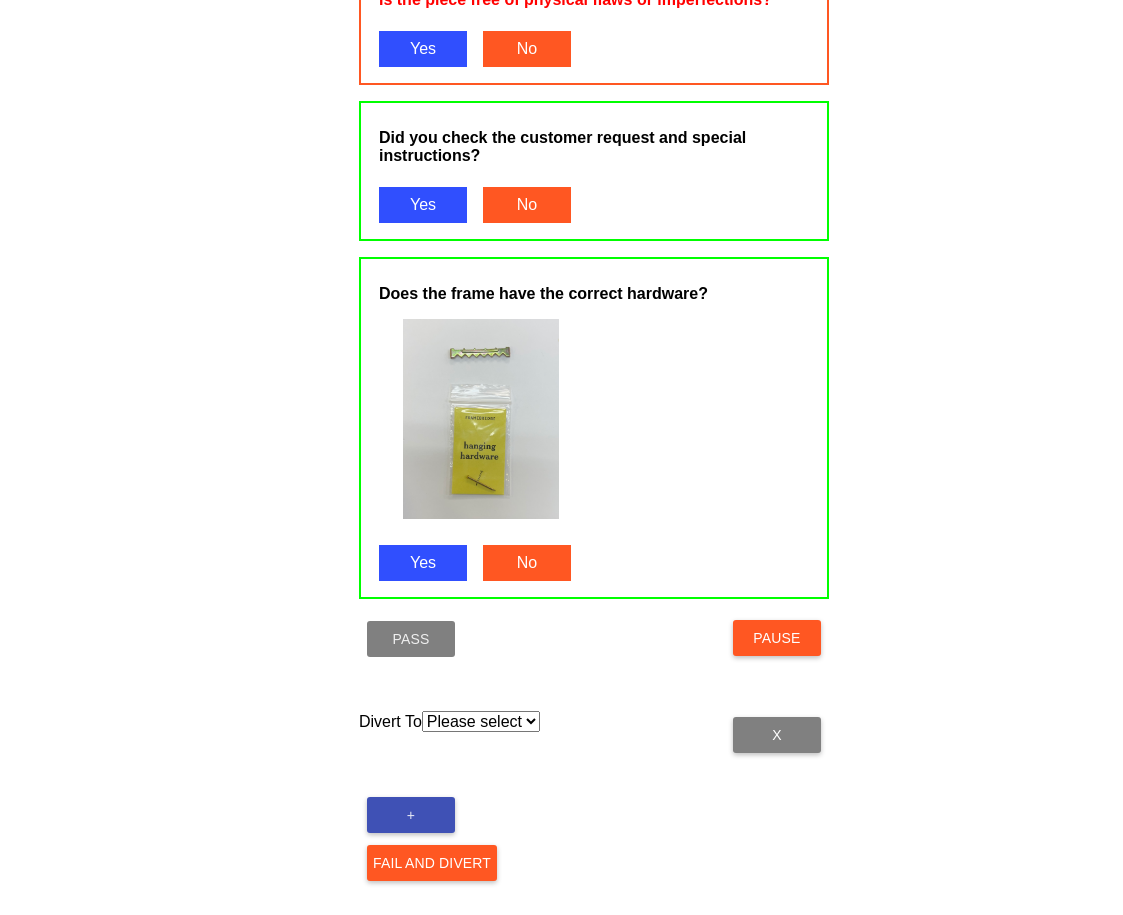 scroll, scrollTop: 1281, scrollLeft: 0, axis: vertical 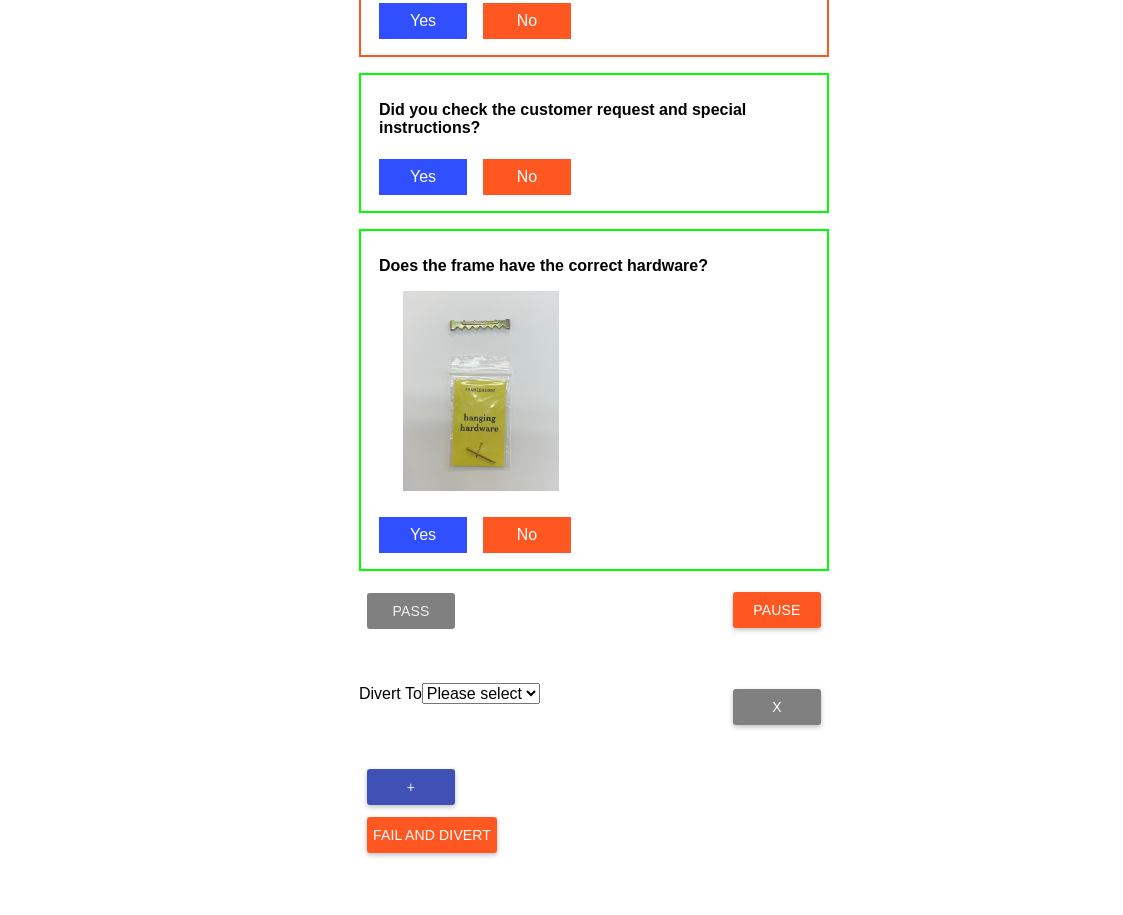 click on "Please select
Acrylic
Art Care
Foam
Hold
Mats
Saws
Receiving
Print Room
Mounting
Hardware
Assembly" at bounding box center [481, 693] 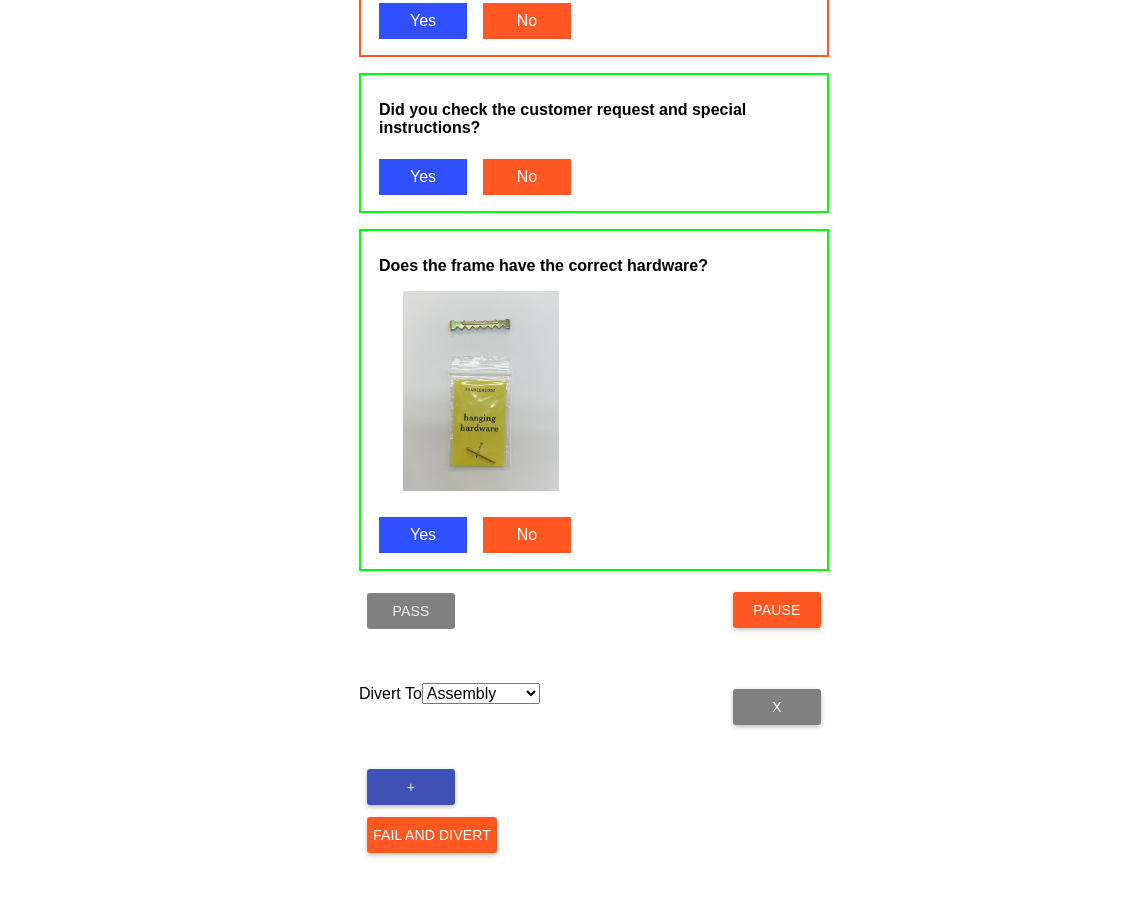 click on "Please select
Acrylic
Art Care
Foam
Hold
Mats
Saws
Receiving
Print Room
Mounting
Hardware
Assembly" at bounding box center (481, 693) 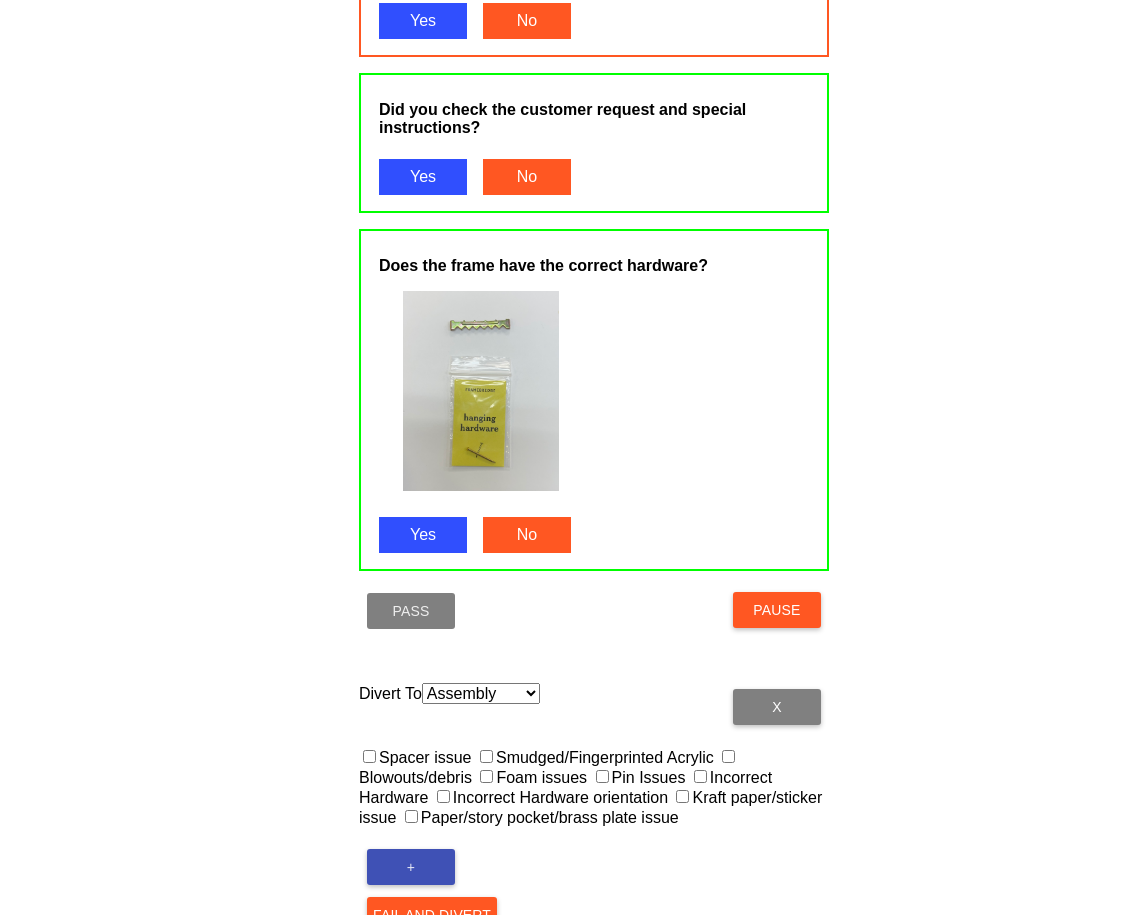scroll, scrollTop: 1361, scrollLeft: 0, axis: vertical 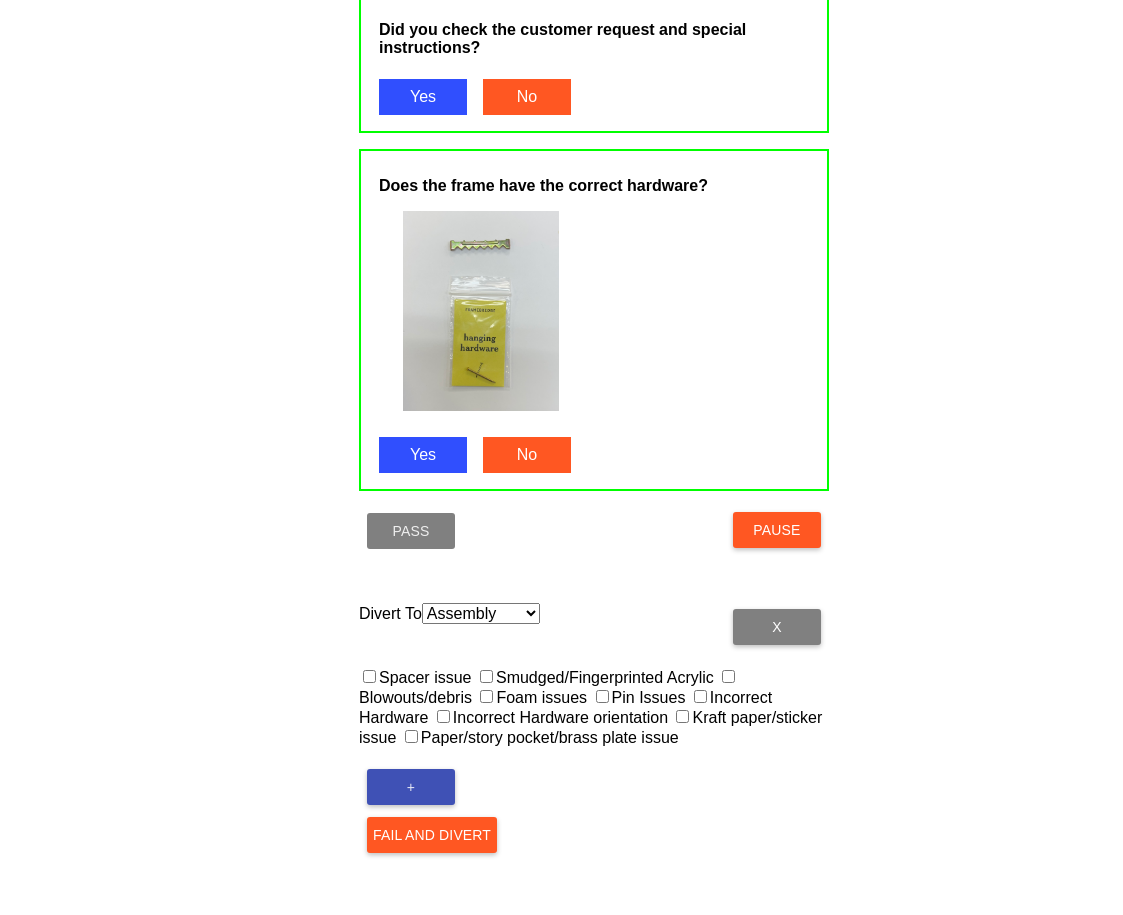 click on "Blowouts/debris" at bounding box center (548, 687) 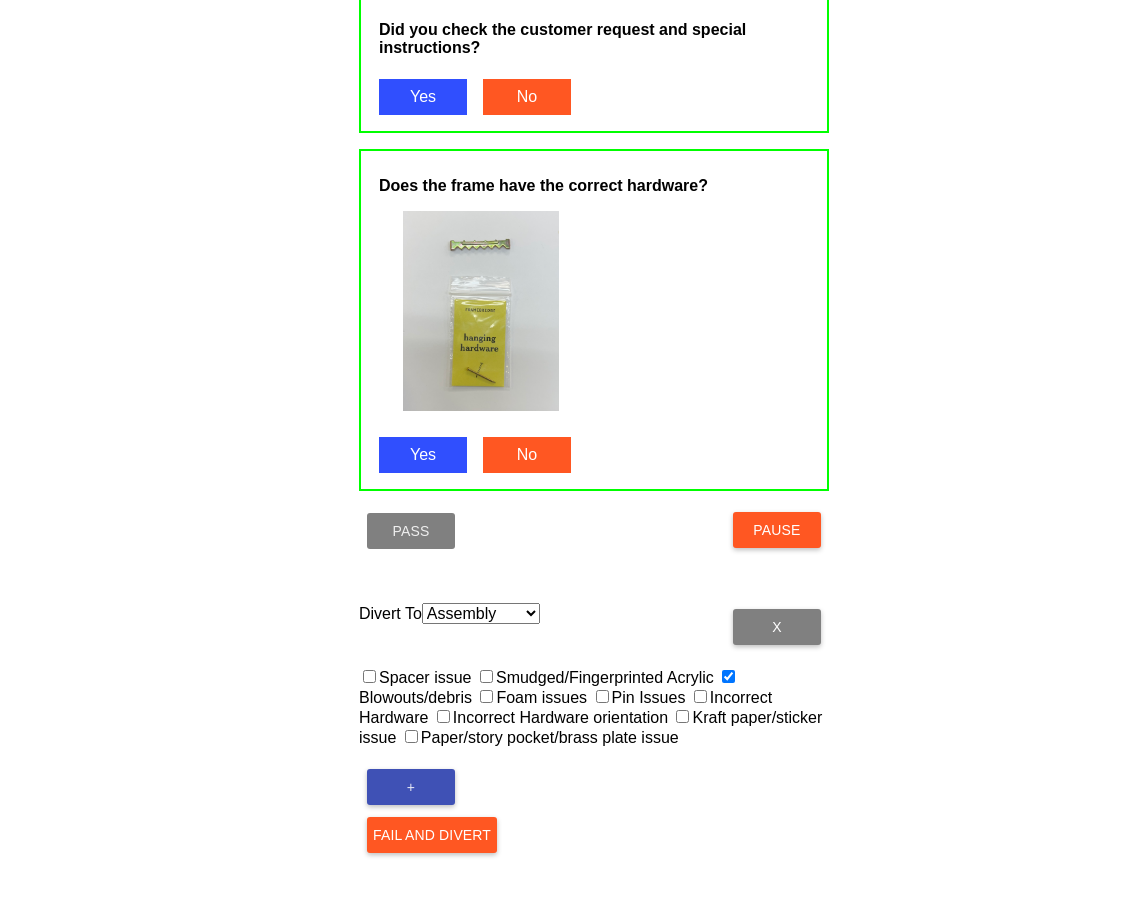 click on "Fail and Divert" at bounding box center (432, 835) 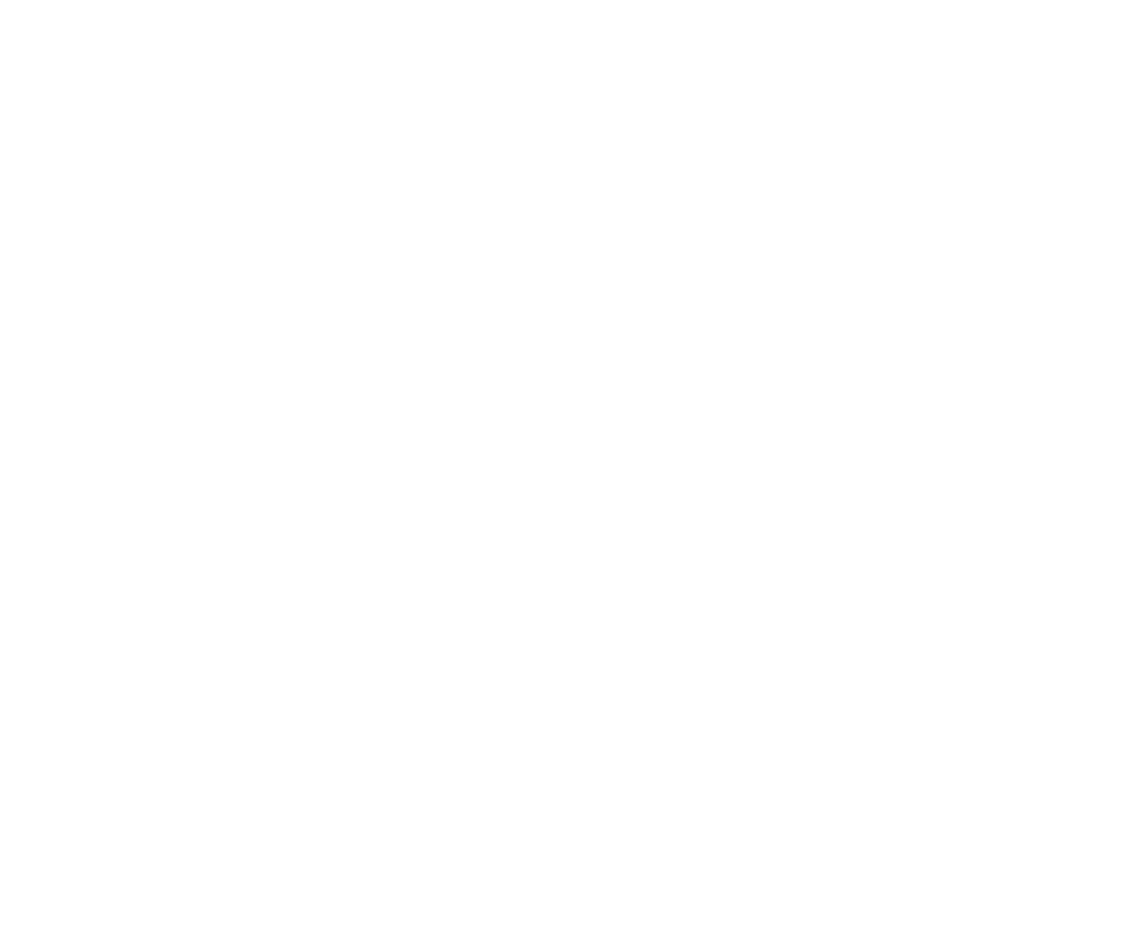 scroll, scrollTop: 0, scrollLeft: 0, axis: both 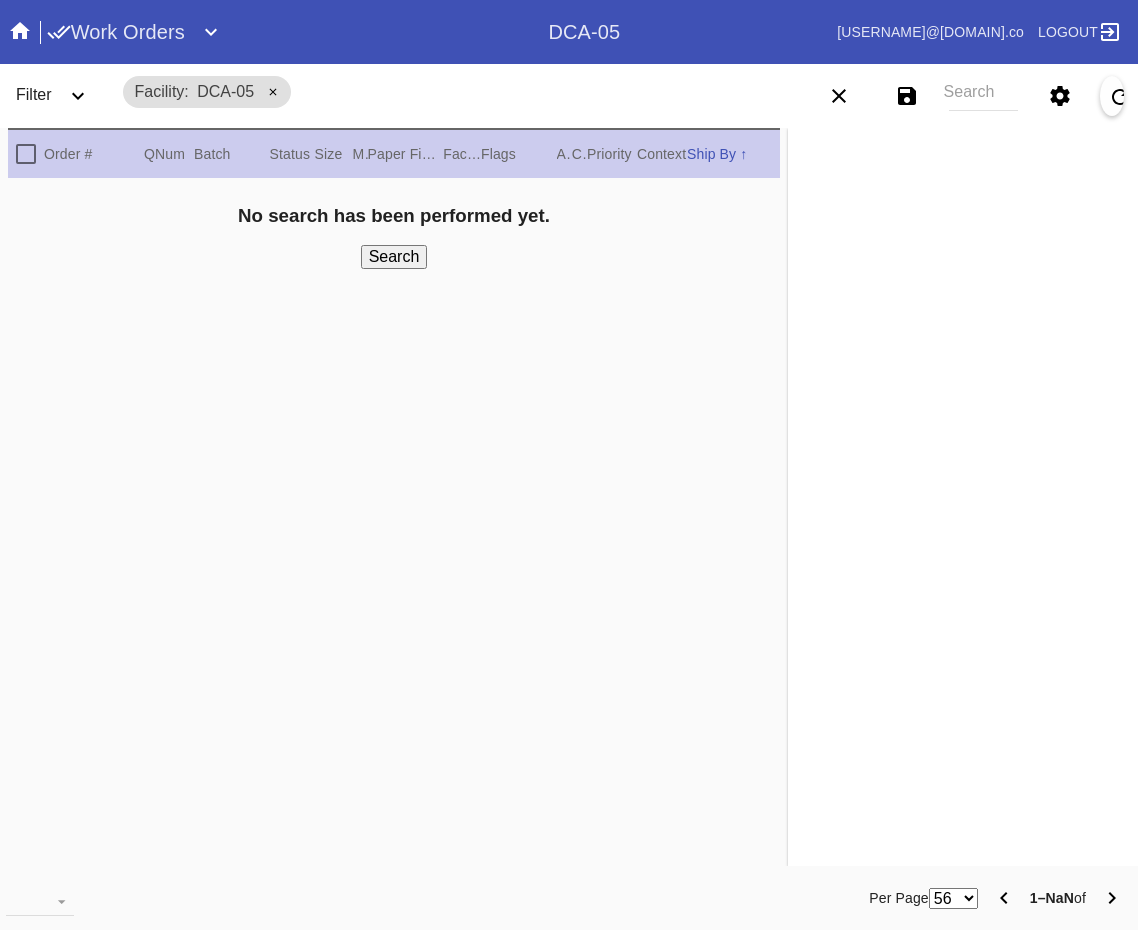 click on "Work Orders" at bounding box center (116, 32) 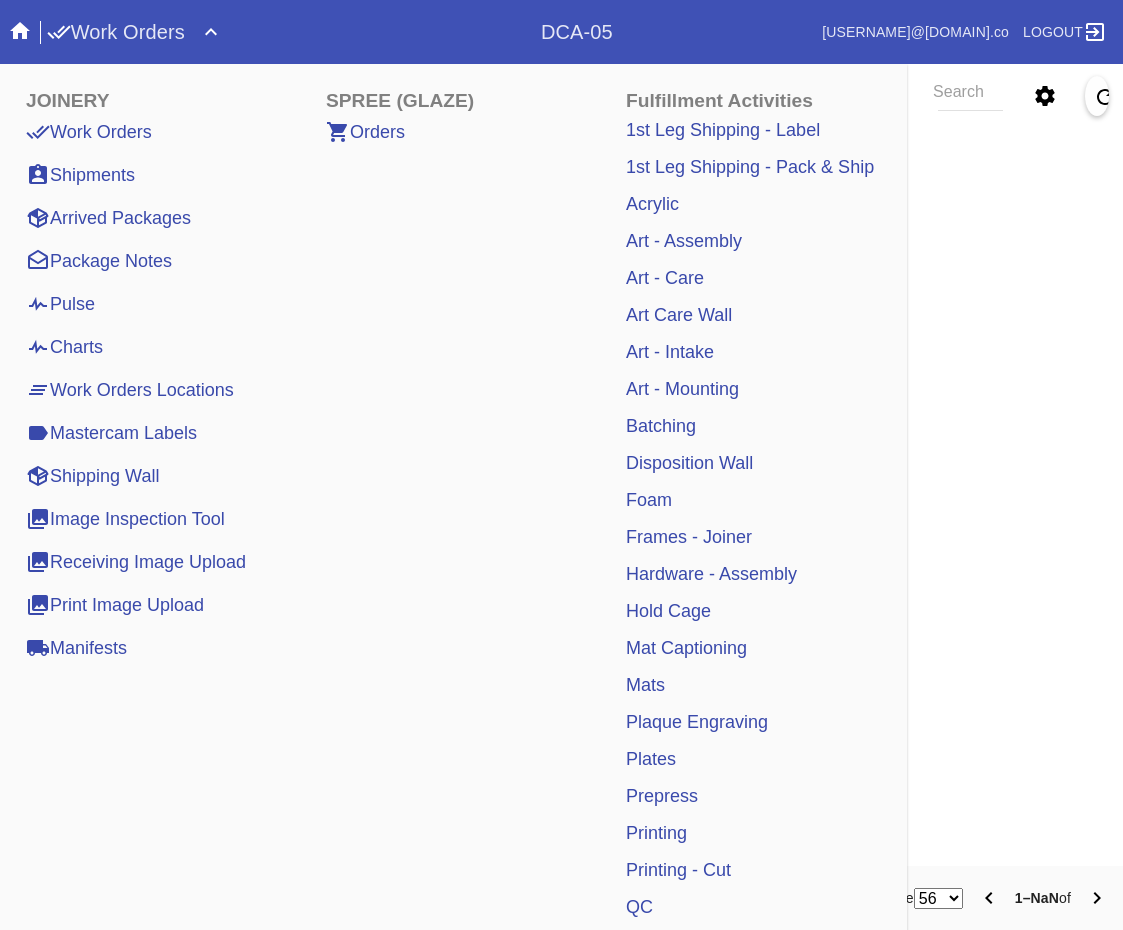 scroll, scrollTop: 377, scrollLeft: 0, axis: vertical 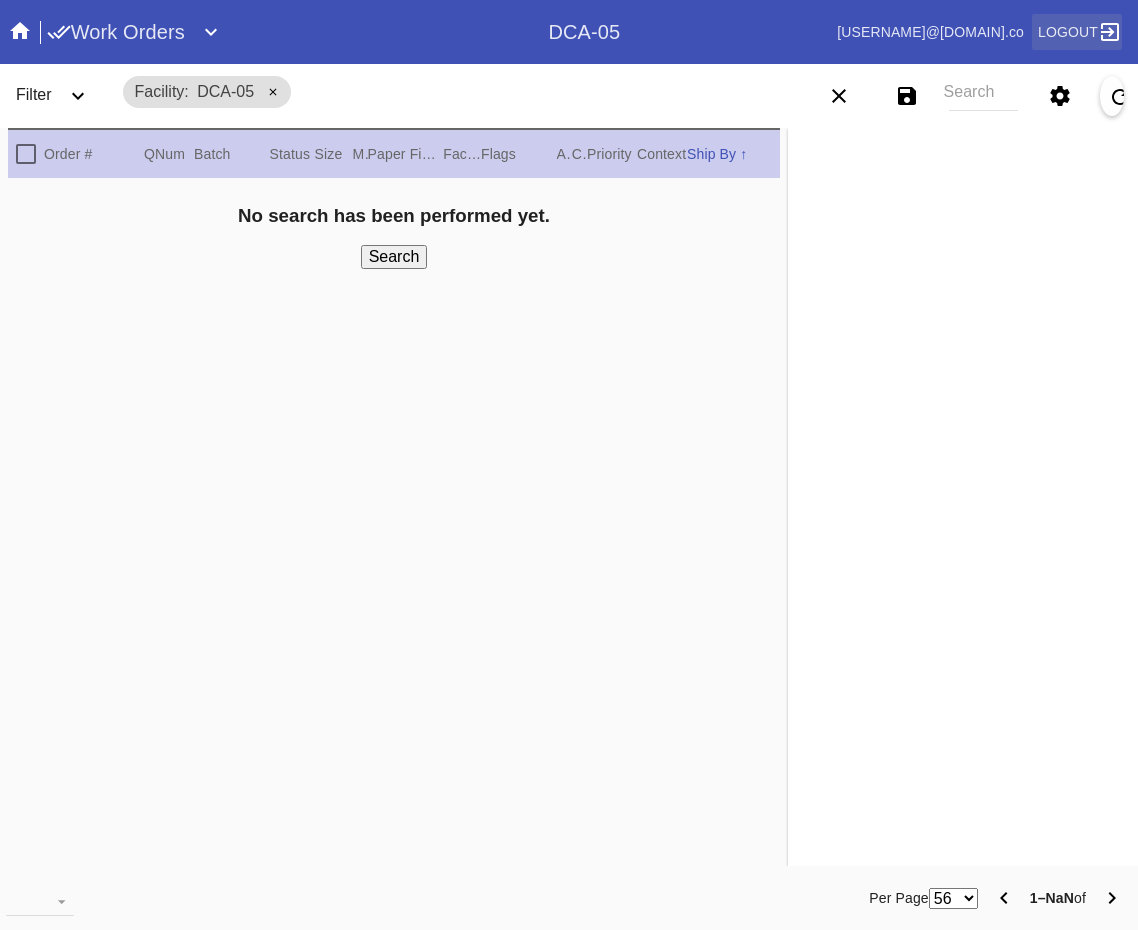 click 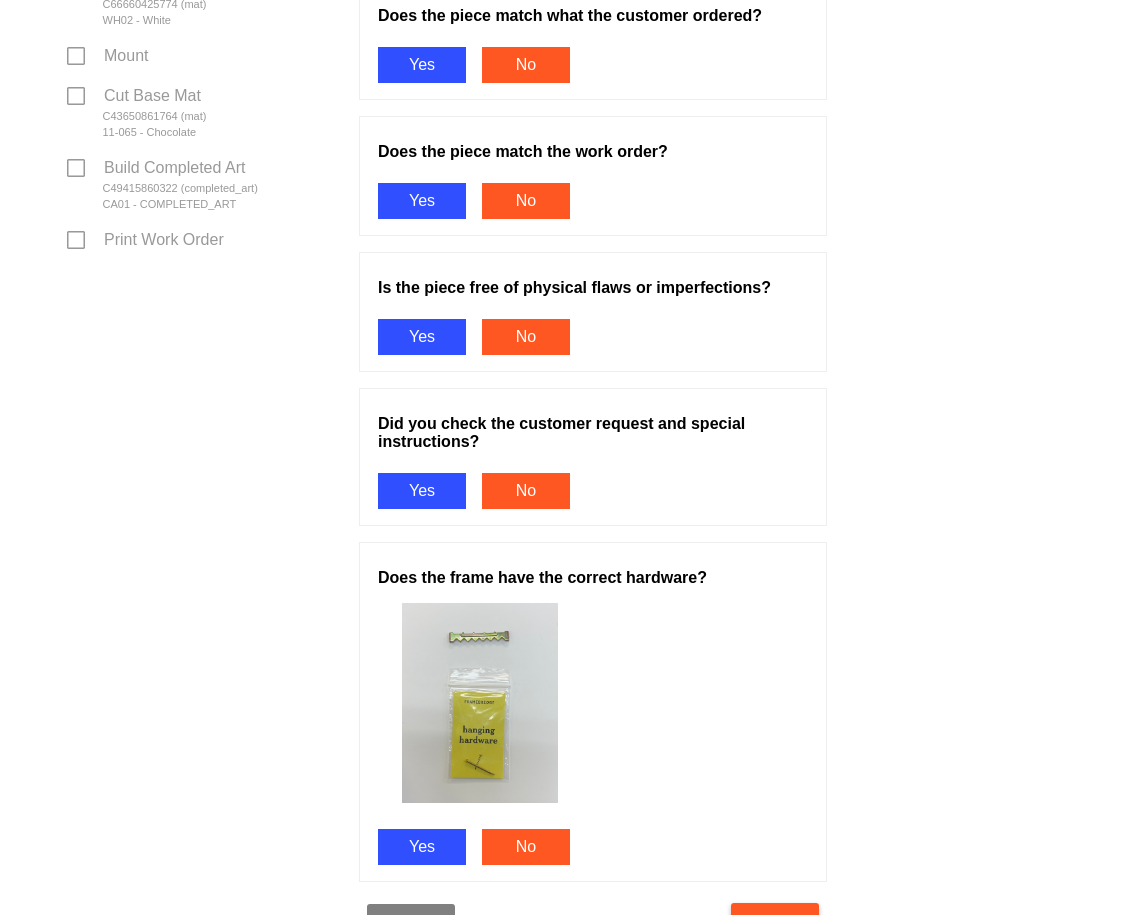 scroll, scrollTop: 1235, scrollLeft: 0, axis: vertical 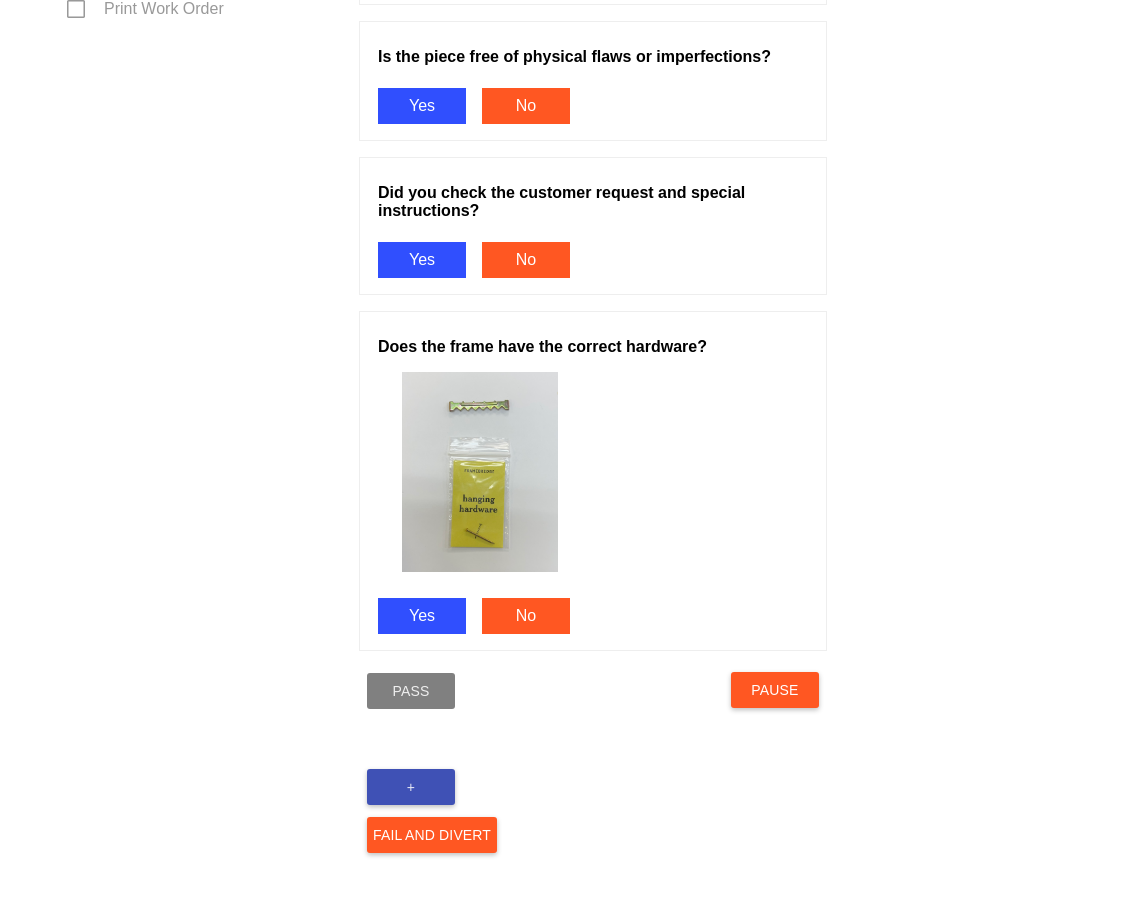 click on "+" at bounding box center [411, 787] 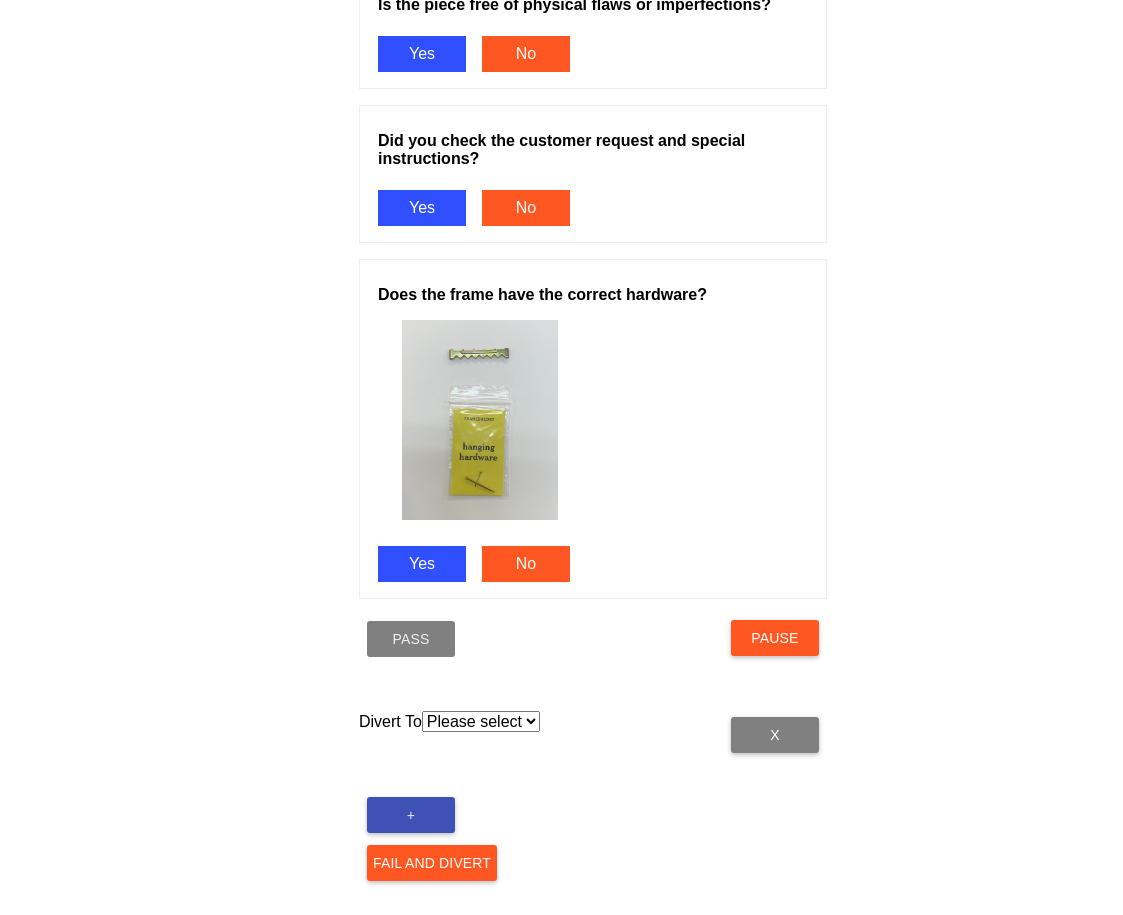 scroll, scrollTop: 1315, scrollLeft: 0, axis: vertical 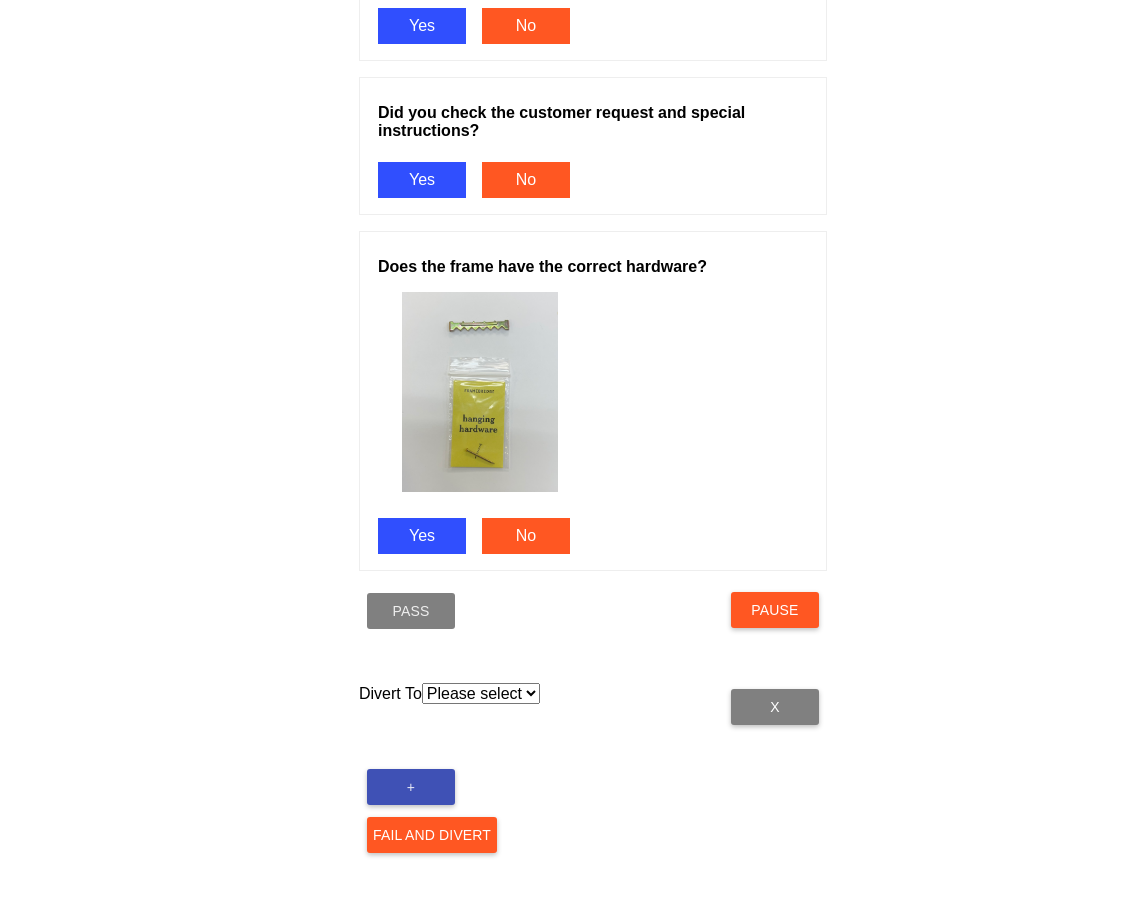 click on "Divert To
Please select
Acrylic
Art Care
Foam
Hold
Mats
Saws
Receiving
Print Room
Mounting
Hardware
Assembly" at bounding box center [457, 707] 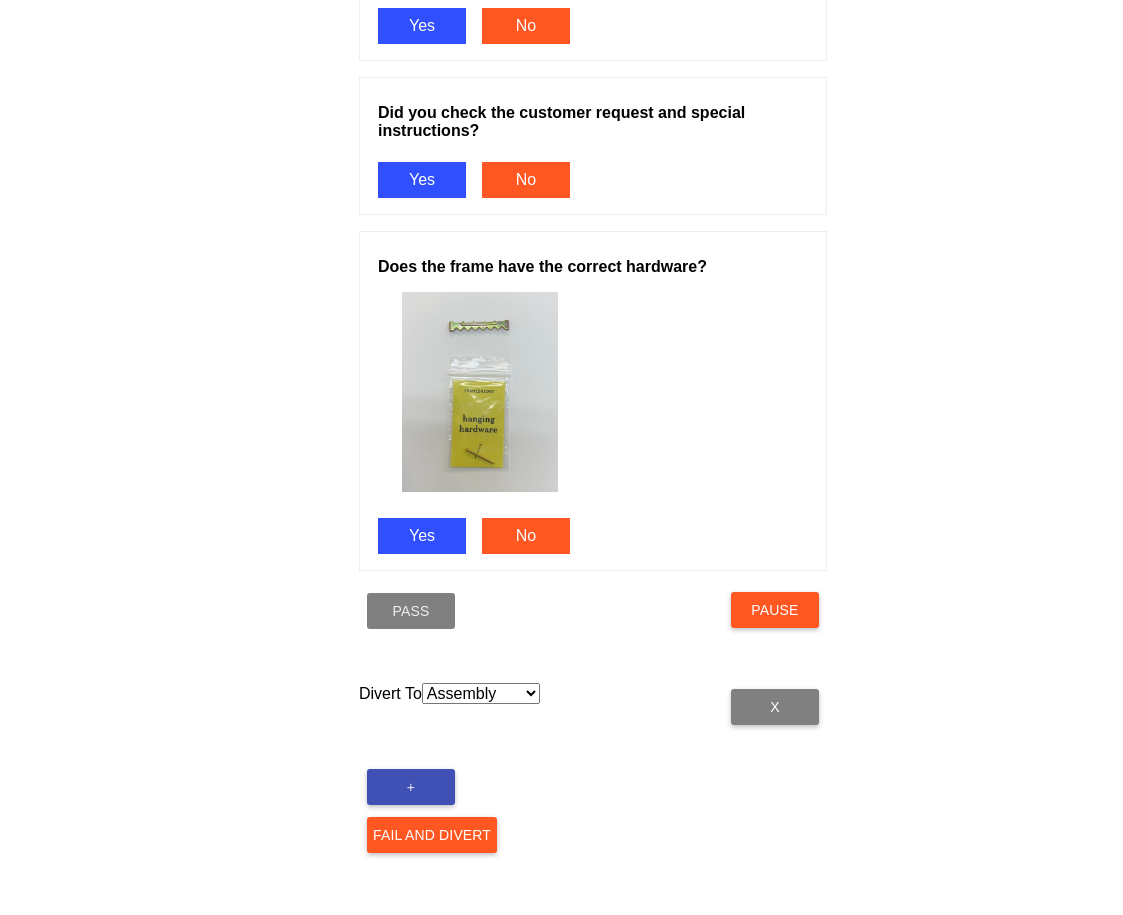 click on "Please select
Acrylic
Art Care
Foam
Hold
Mats
Saws
Receiving
Print Room
Mounting
Hardware
Assembly" at bounding box center [481, 693] 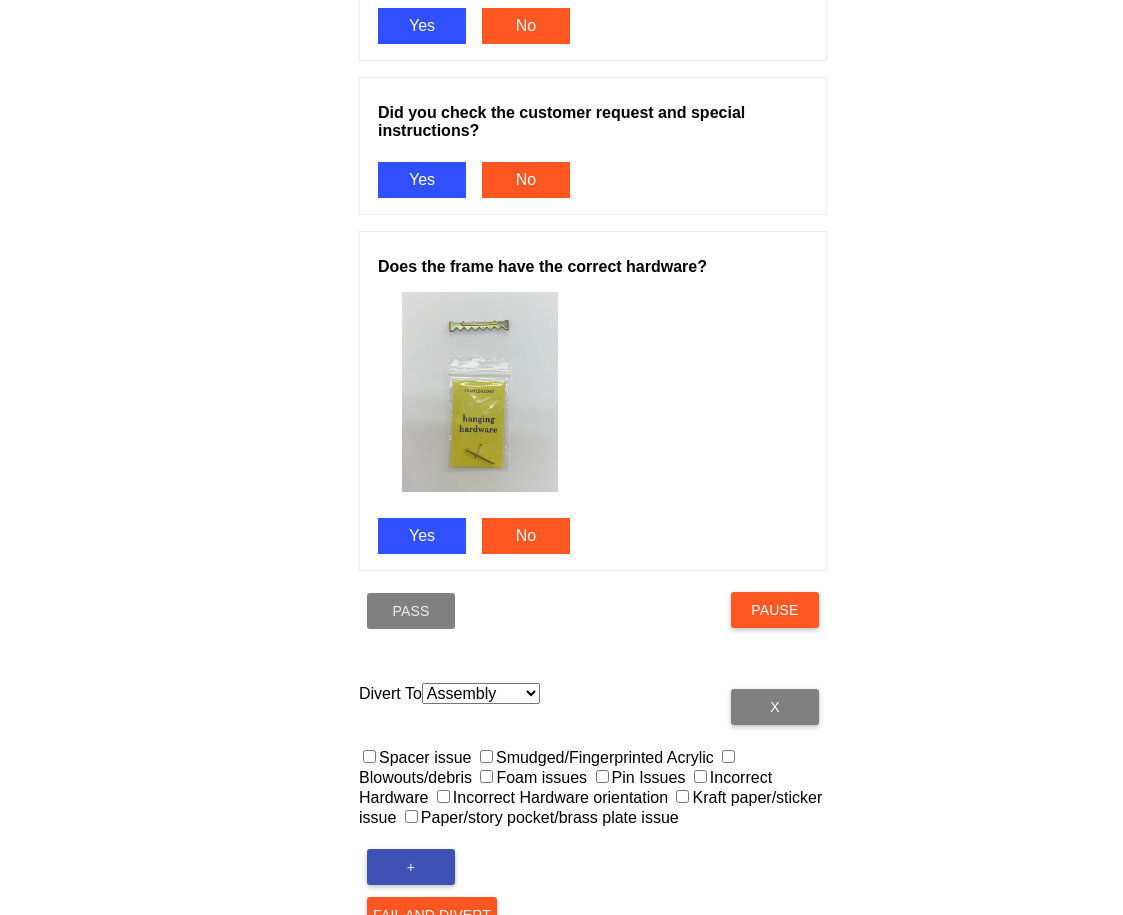 click on "Blowouts/debris" at bounding box center (548, 767) 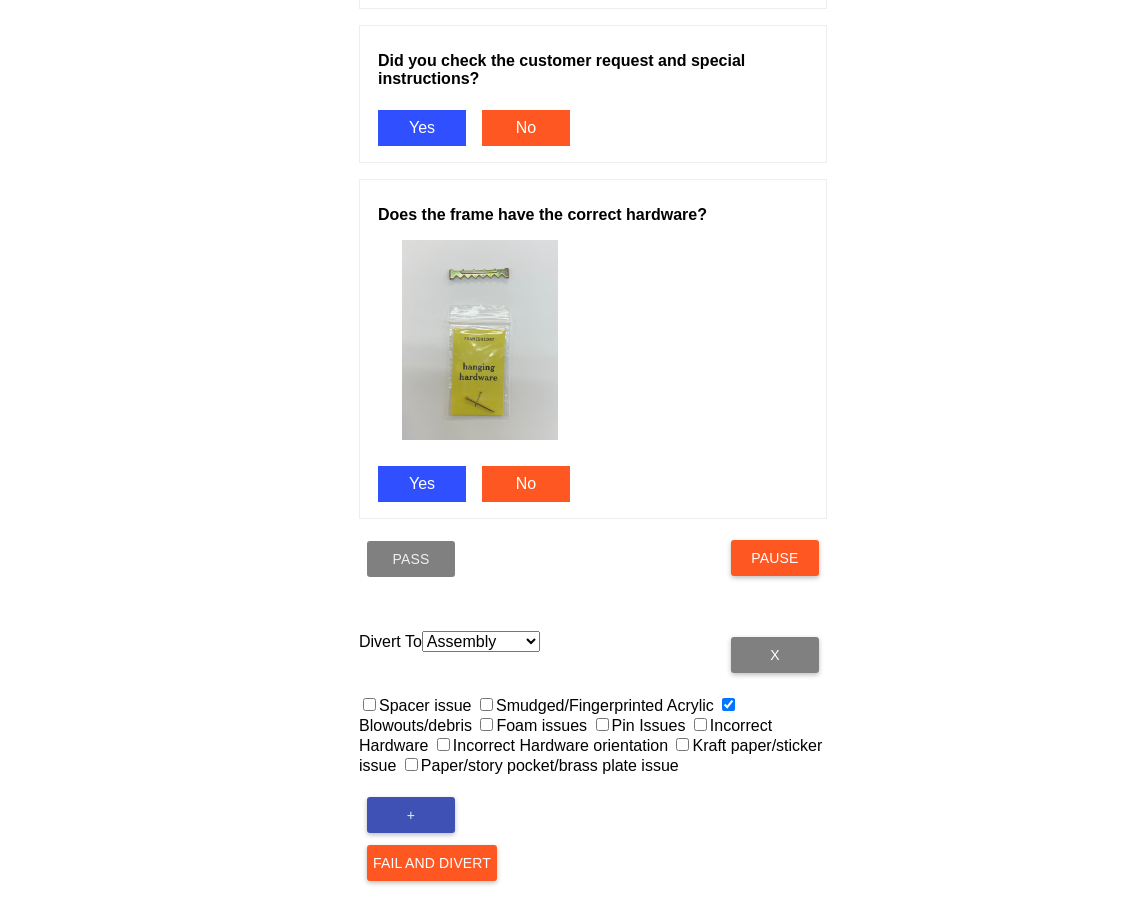 scroll, scrollTop: 1395, scrollLeft: 0, axis: vertical 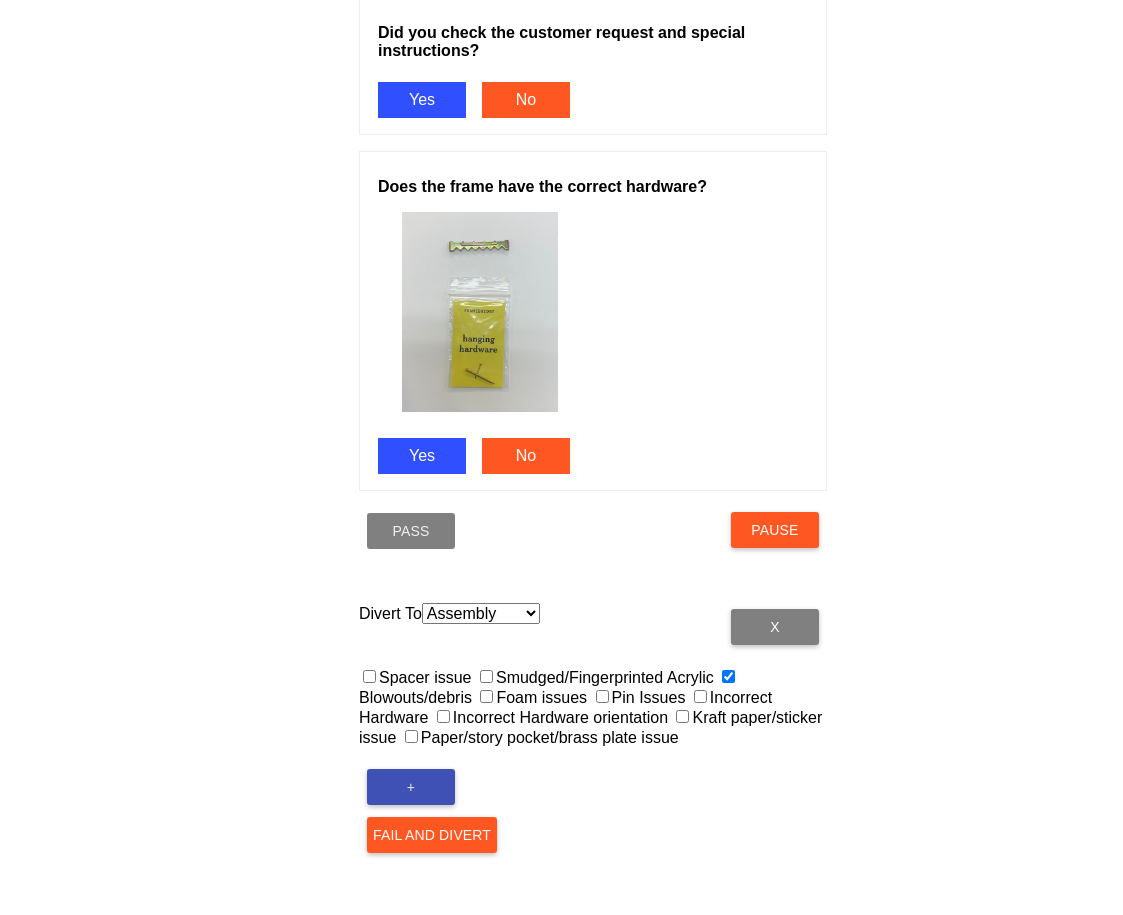 click on "Fail and Divert" at bounding box center (432, 835) 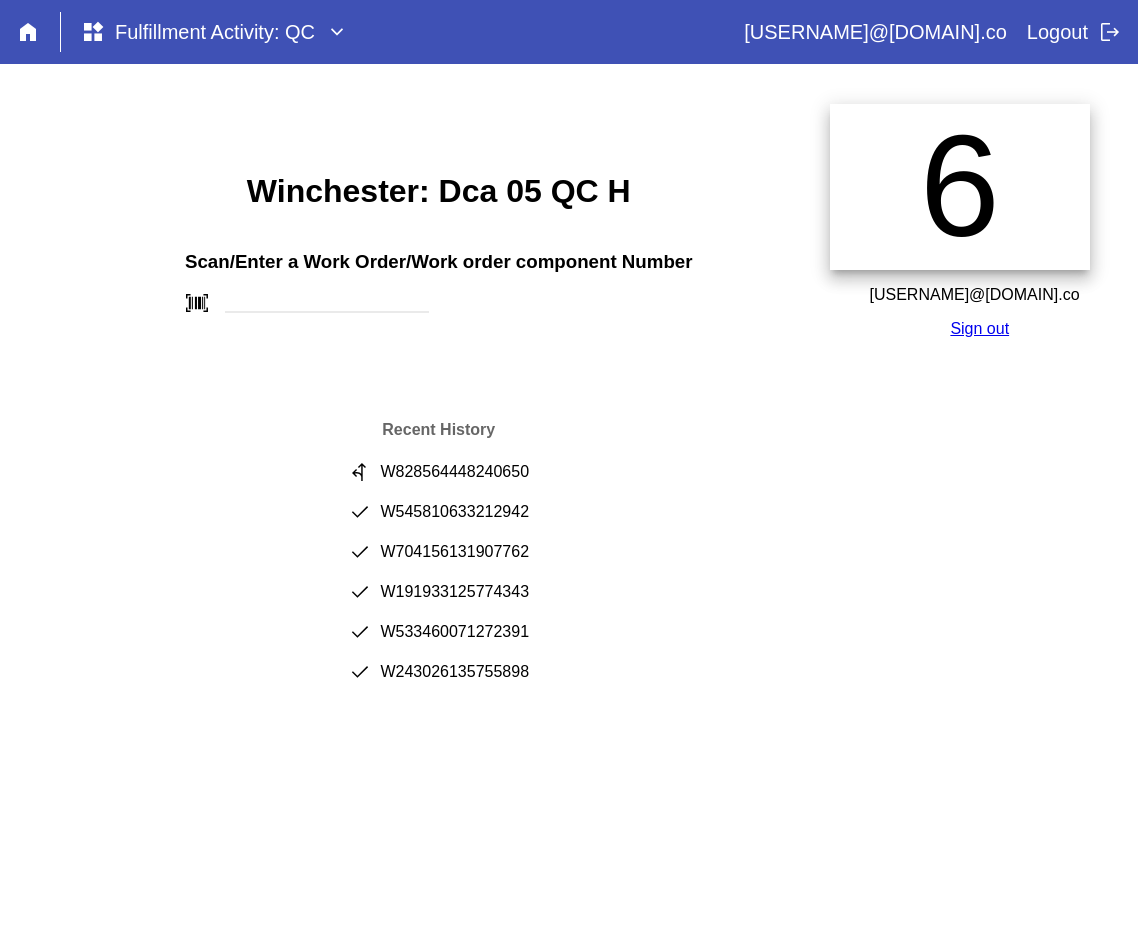 scroll, scrollTop: 0, scrollLeft: 0, axis: both 